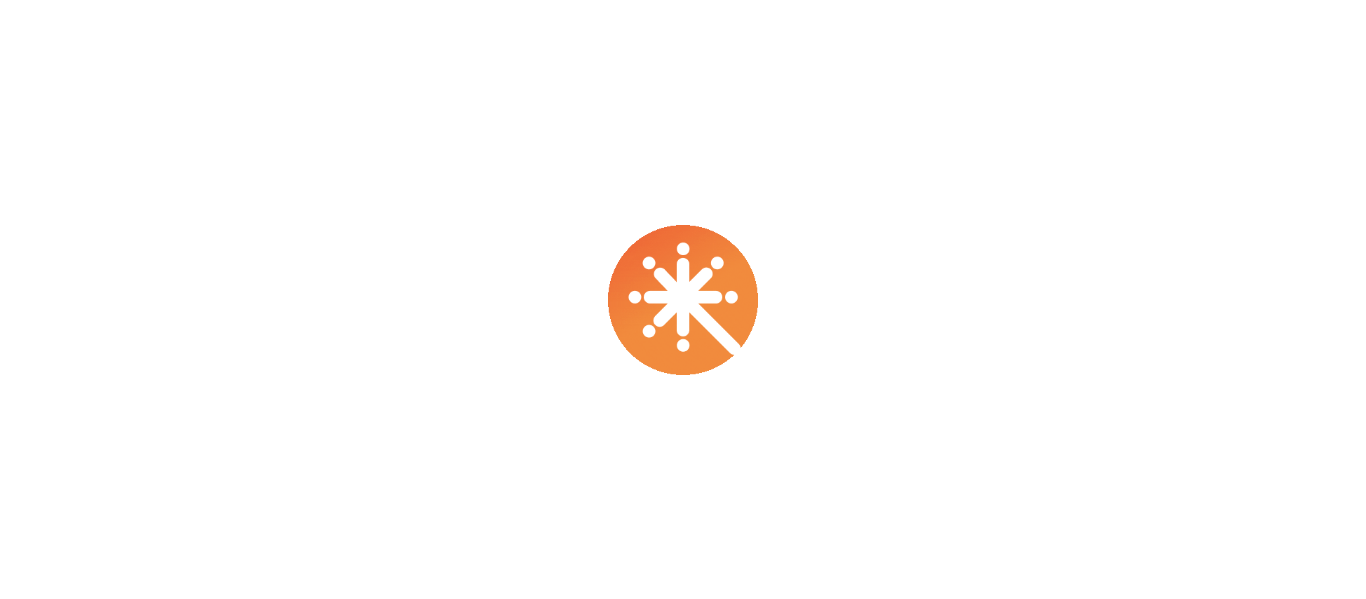 scroll, scrollTop: 0, scrollLeft: 0, axis: both 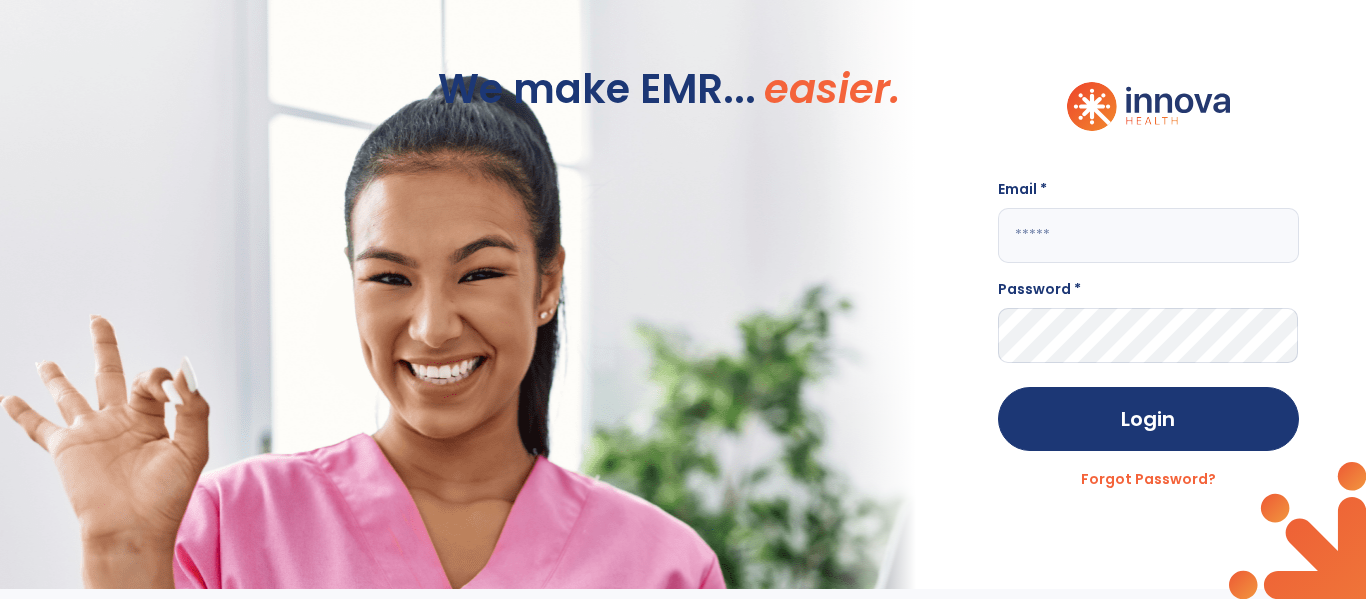click 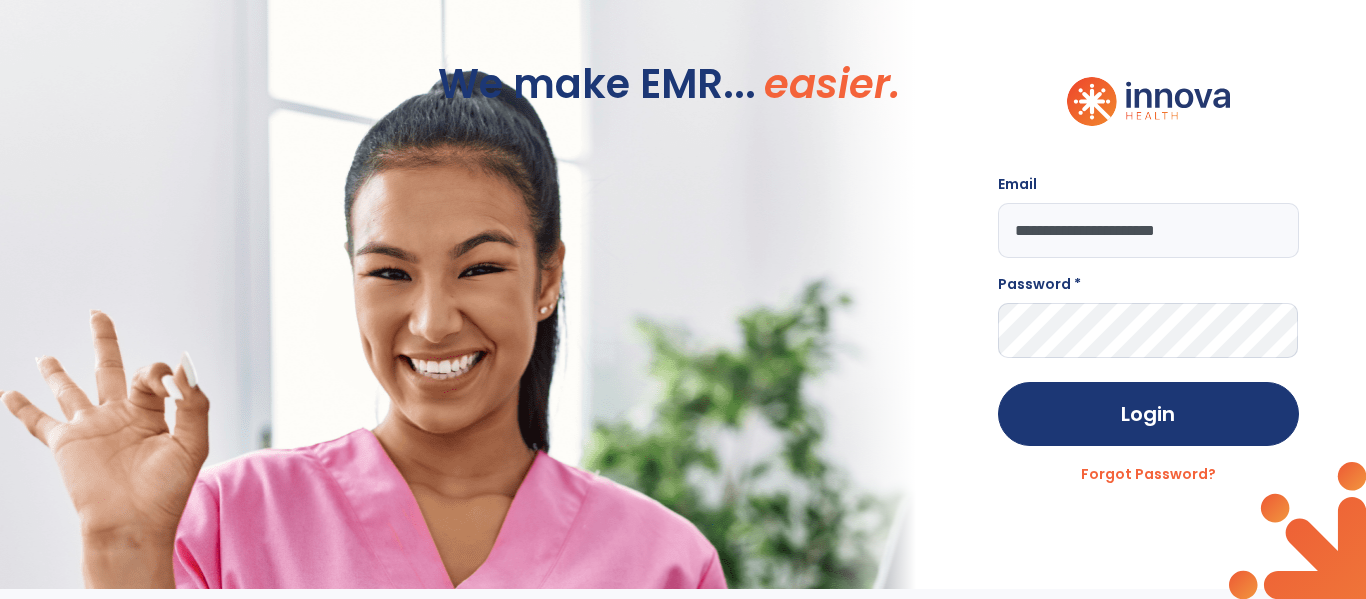 scroll, scrollTop: -6, scrollLeft: 0, axis: vertical 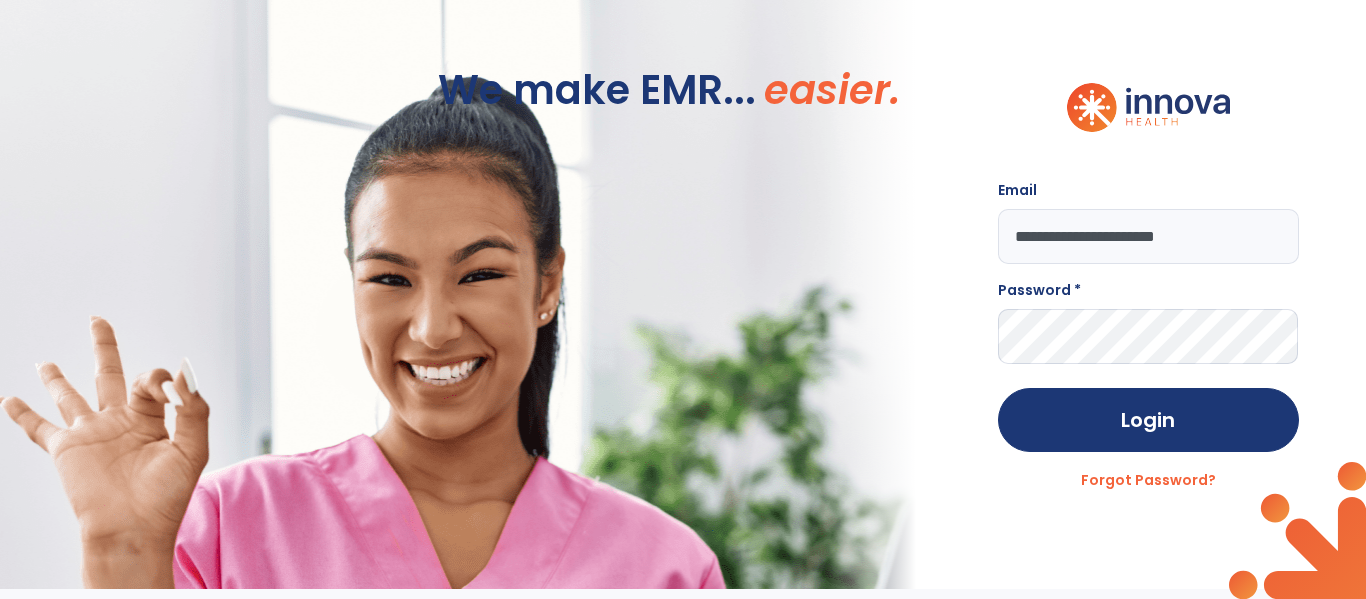 click on "**********" 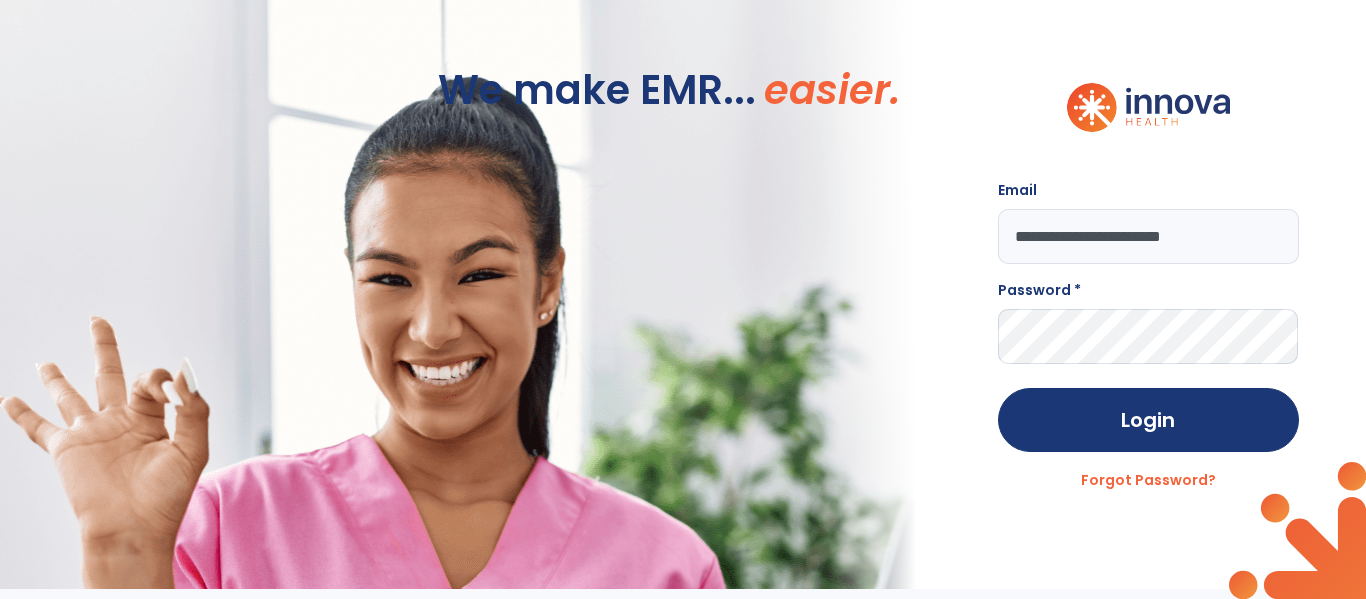 type on "**********" 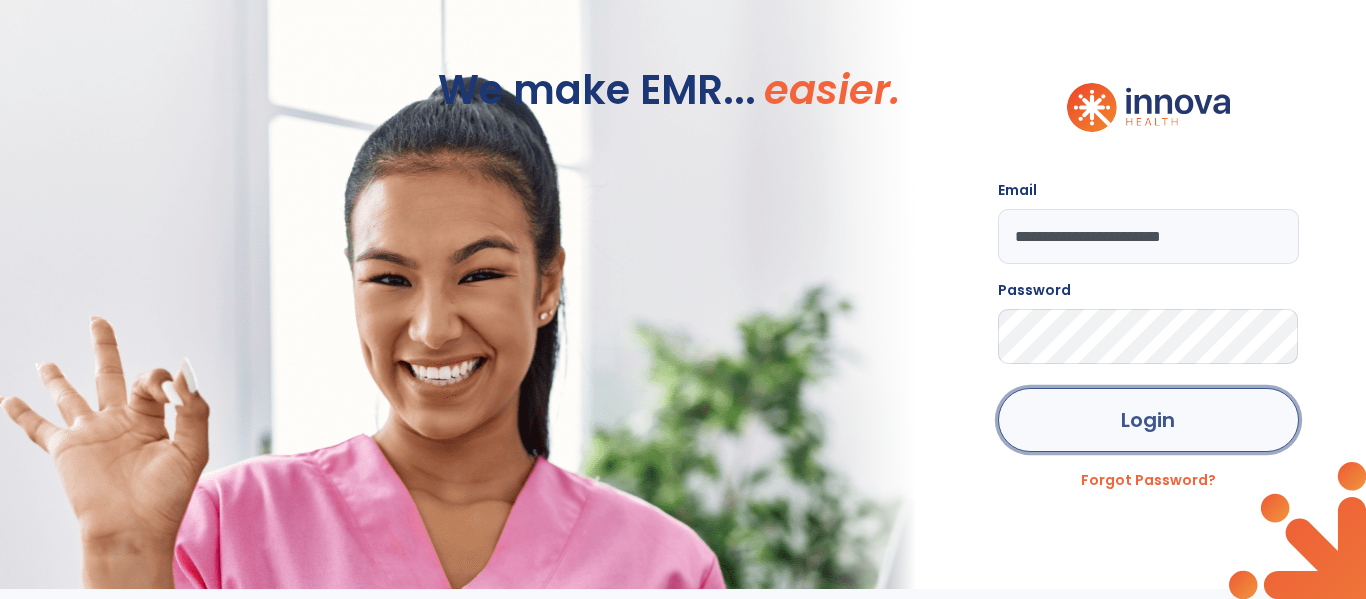 click on "Login" 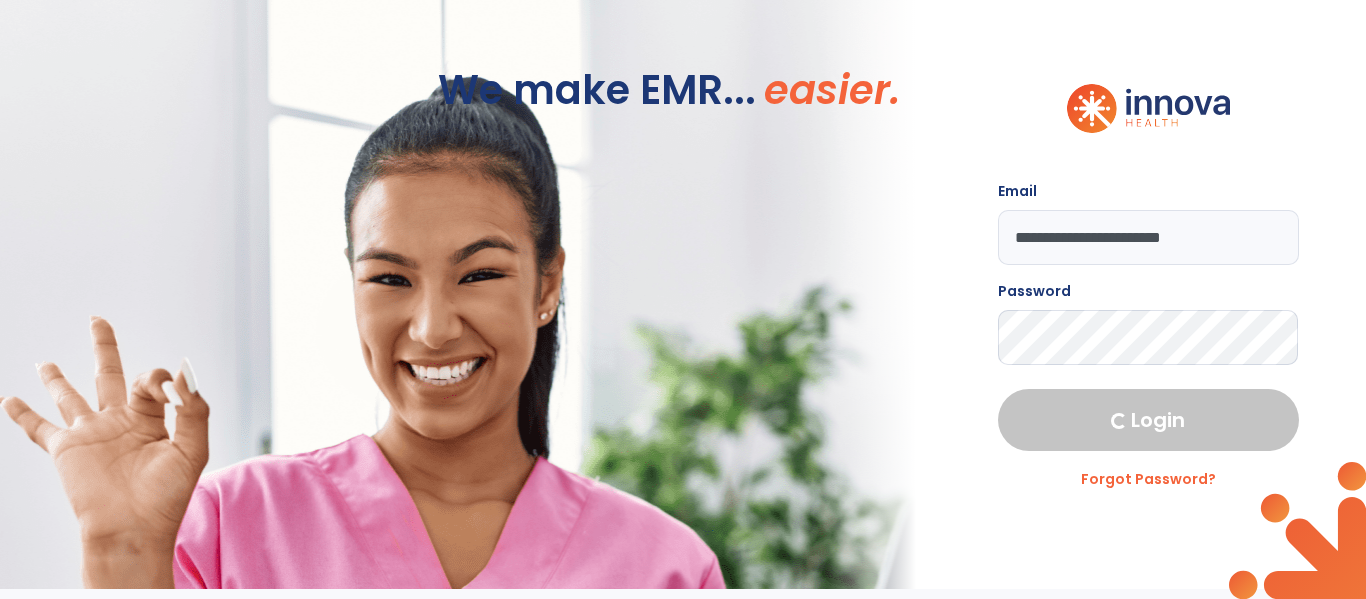 select on "****" 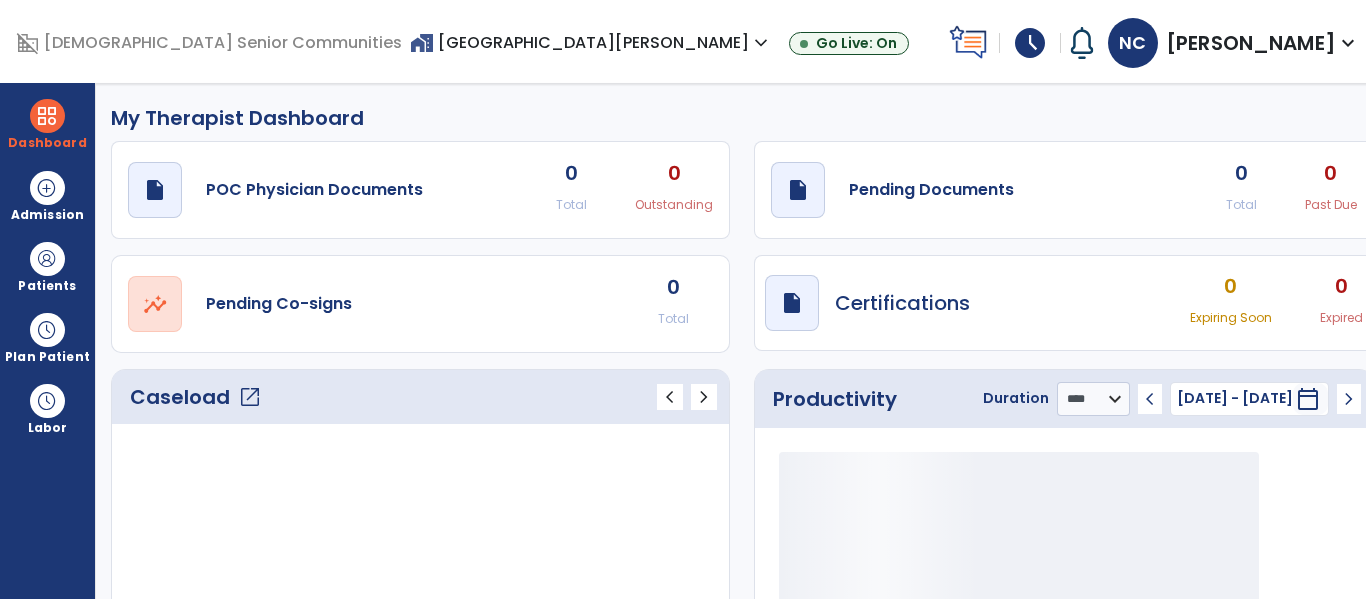 scroll, scrollTop: 0, scrollLeft: 0, axis: both 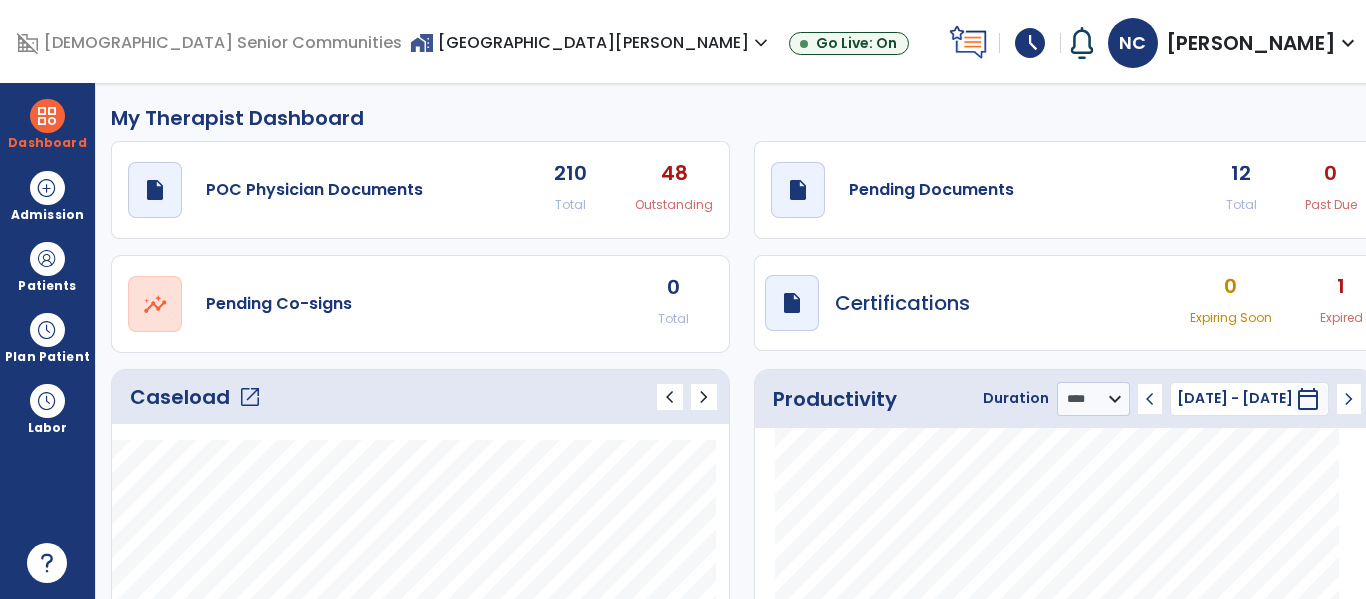click on "Caseload   open_in_new" 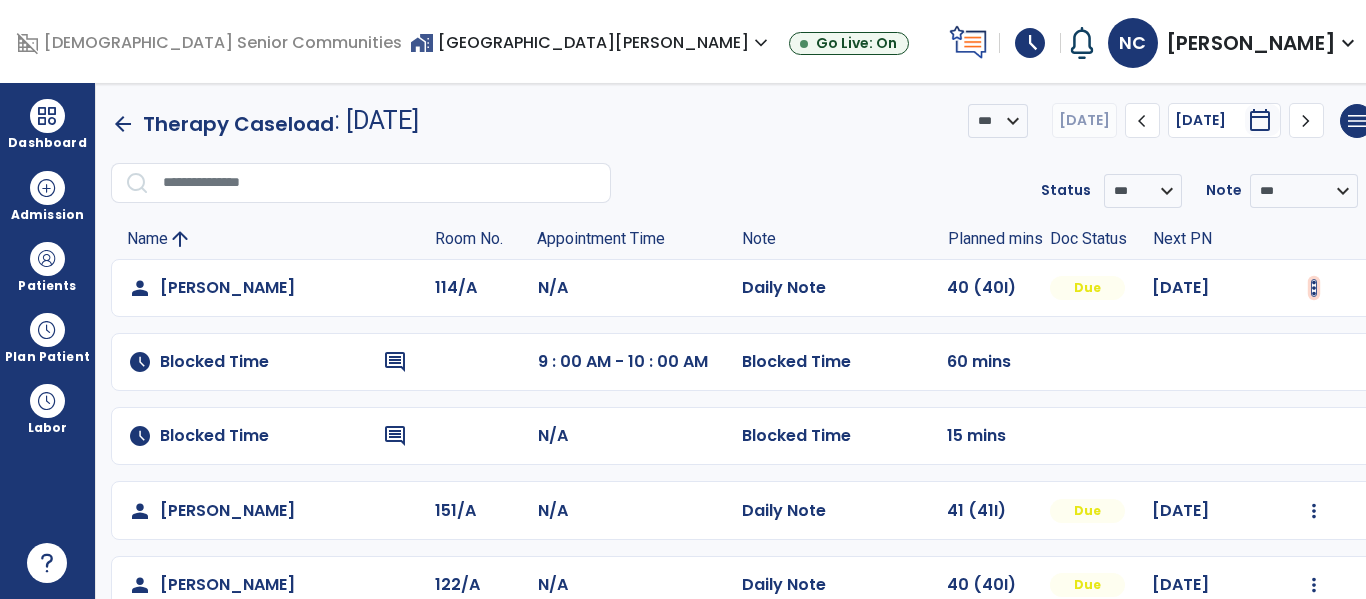 click at bounding box center [1314, 288] 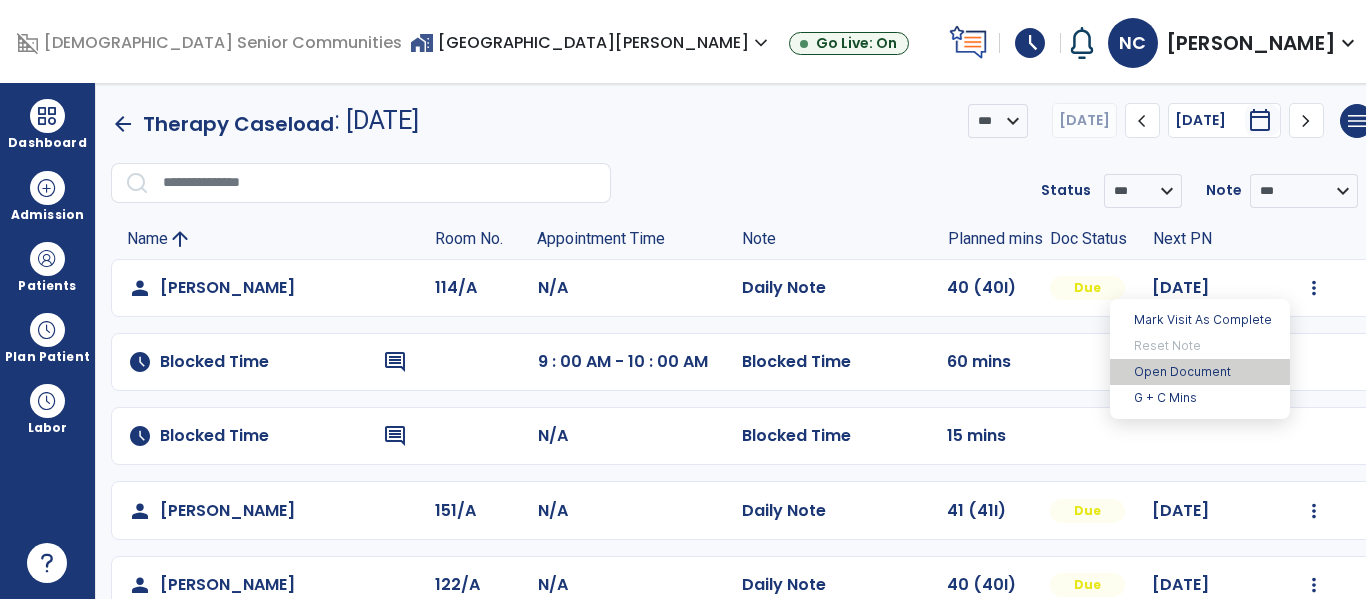 click on "Open Document" at bounding box center [1200, 372] 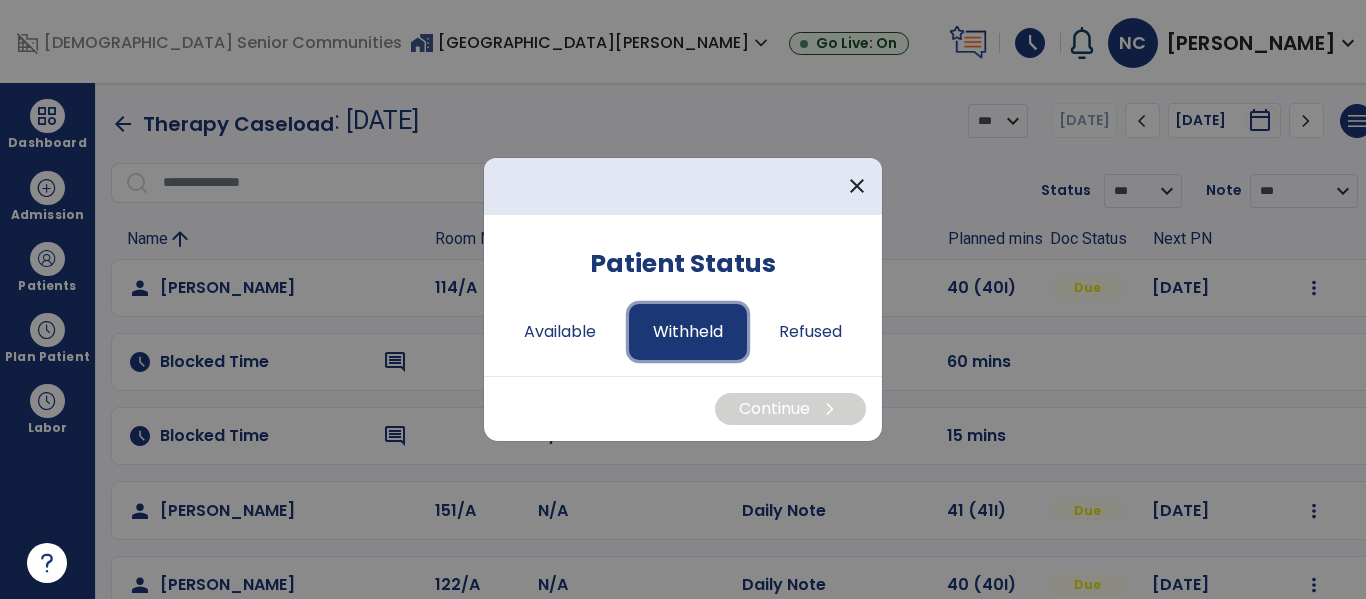 click on "Withheld" at bounding box center (688, 332) 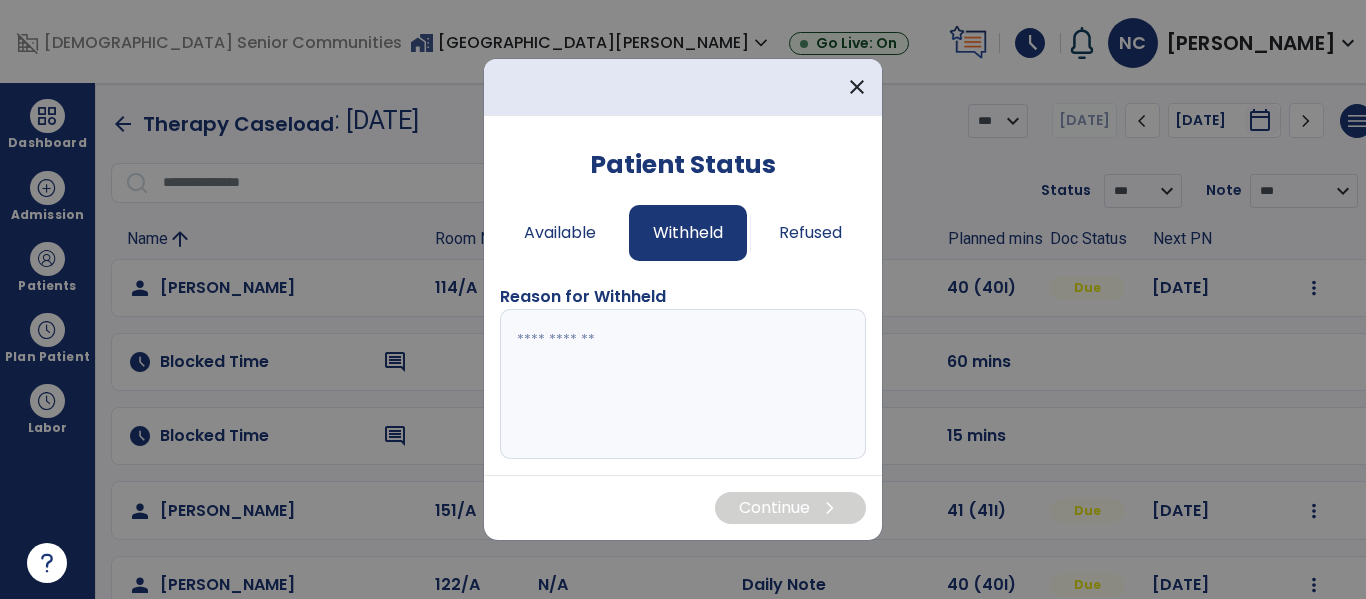 click at bounding box center [683, 384] 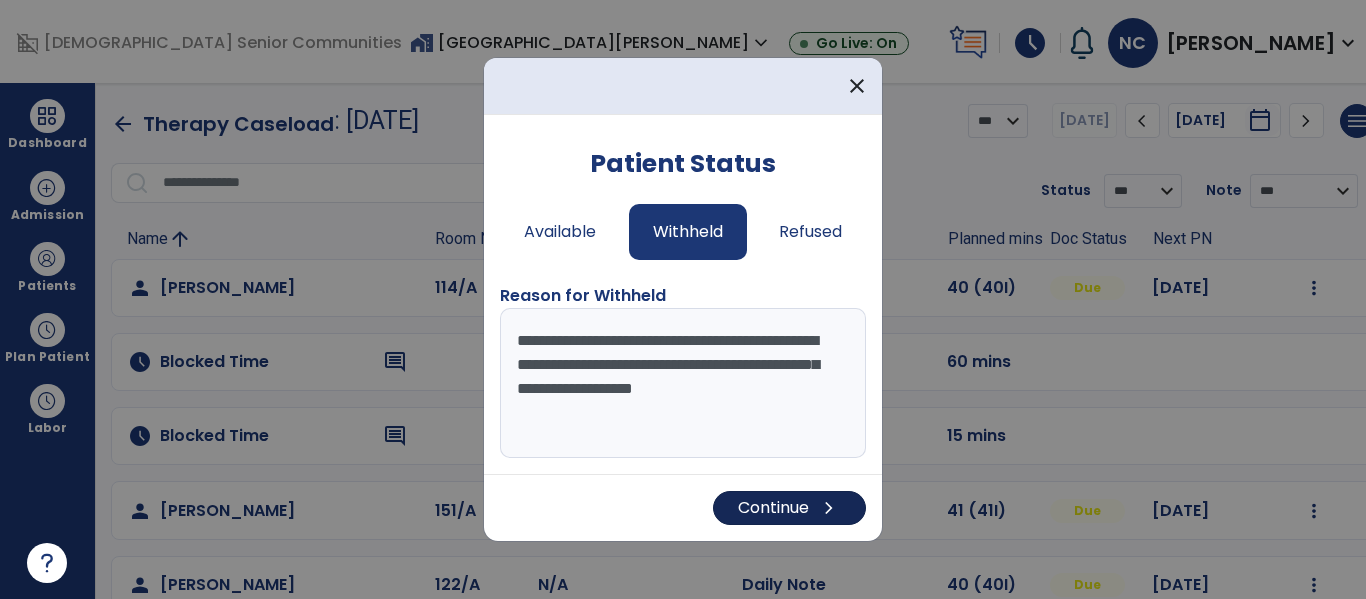 type on "**********" 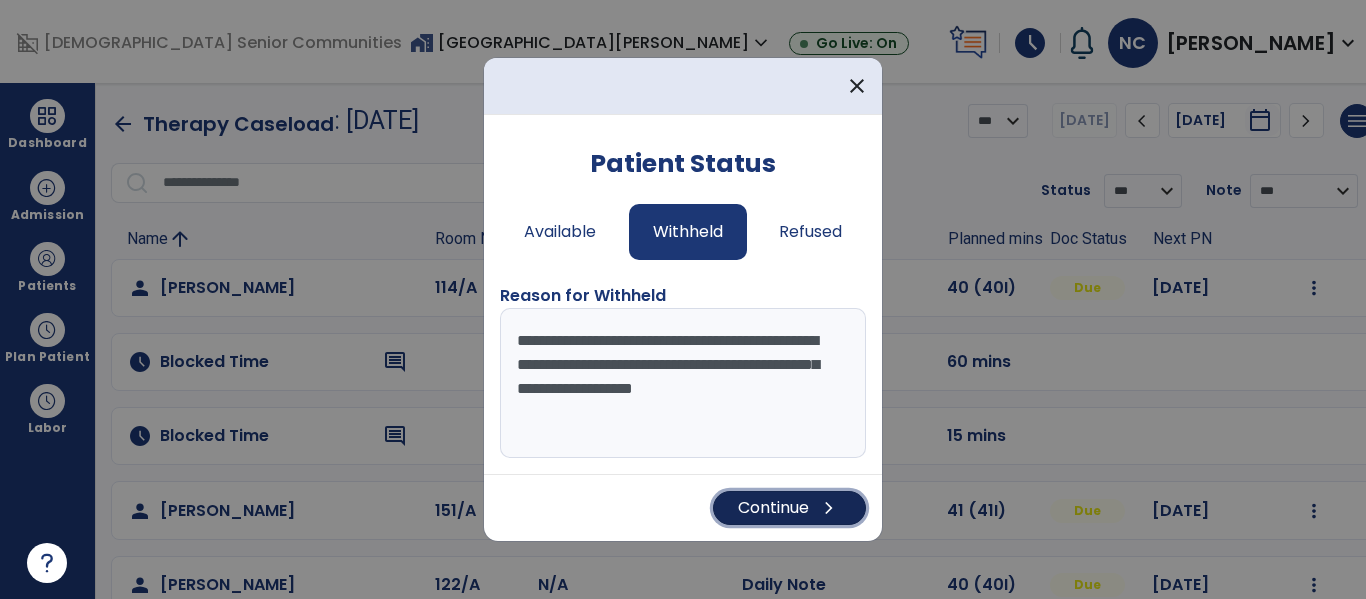 click on "Continue   chevron_right" at bounding box center [789, 508] 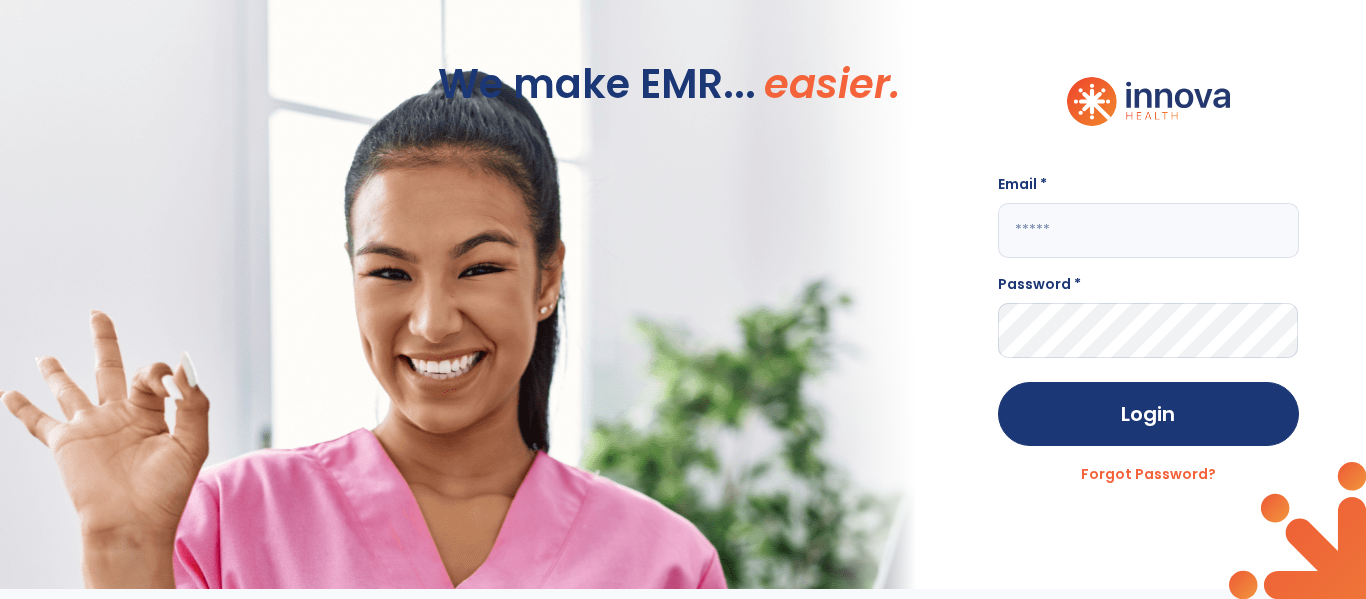 click 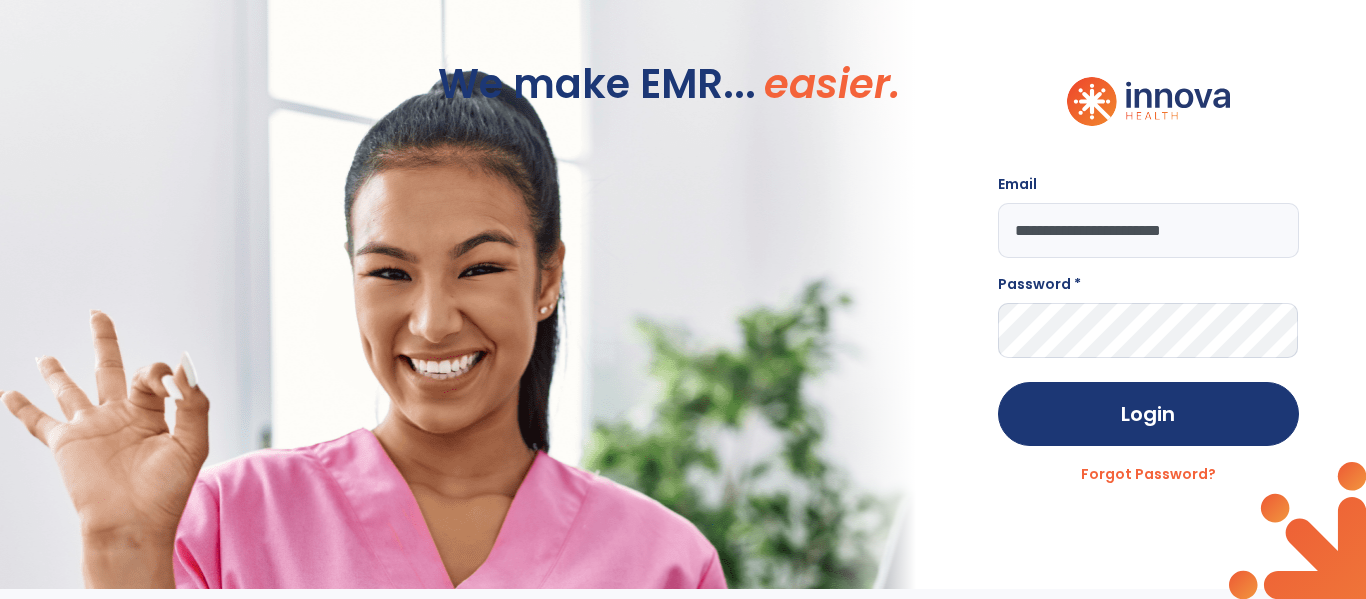 type on "**********" 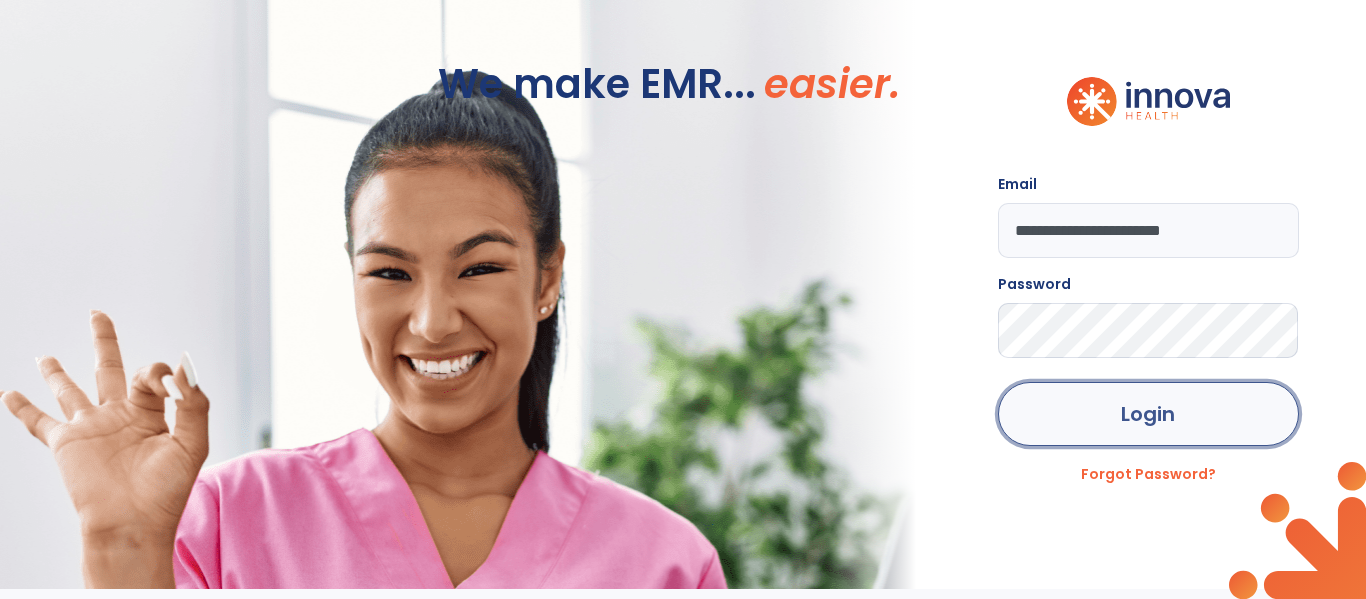click on "Login" 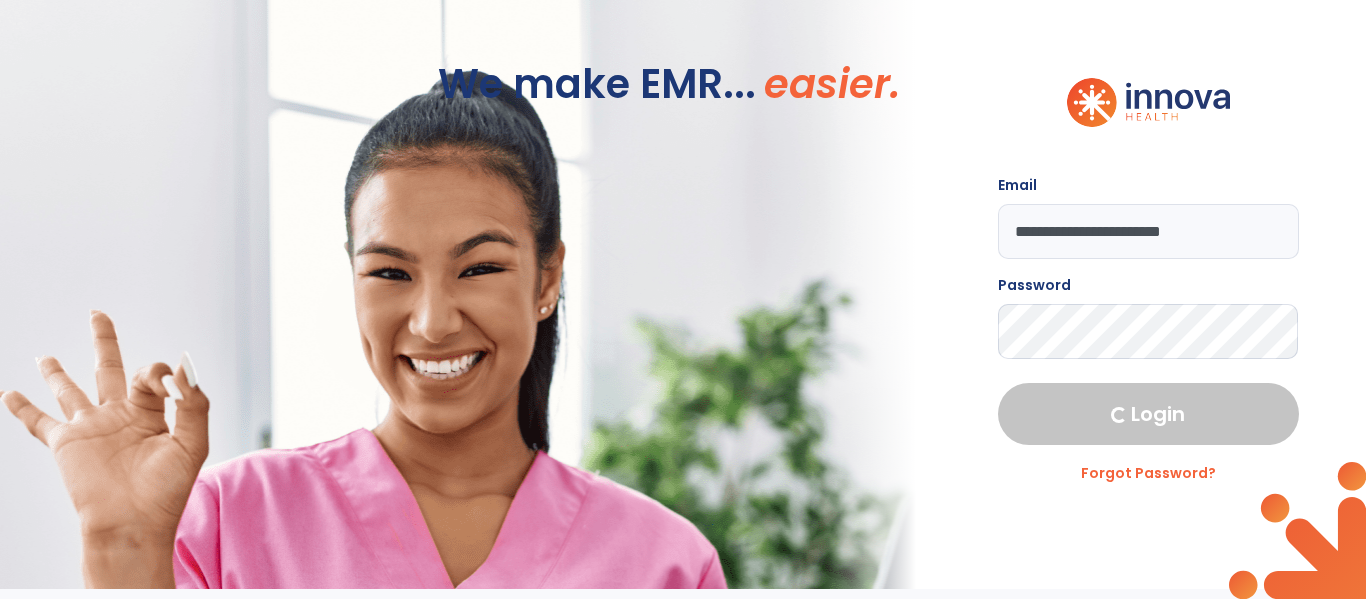 select on "****" 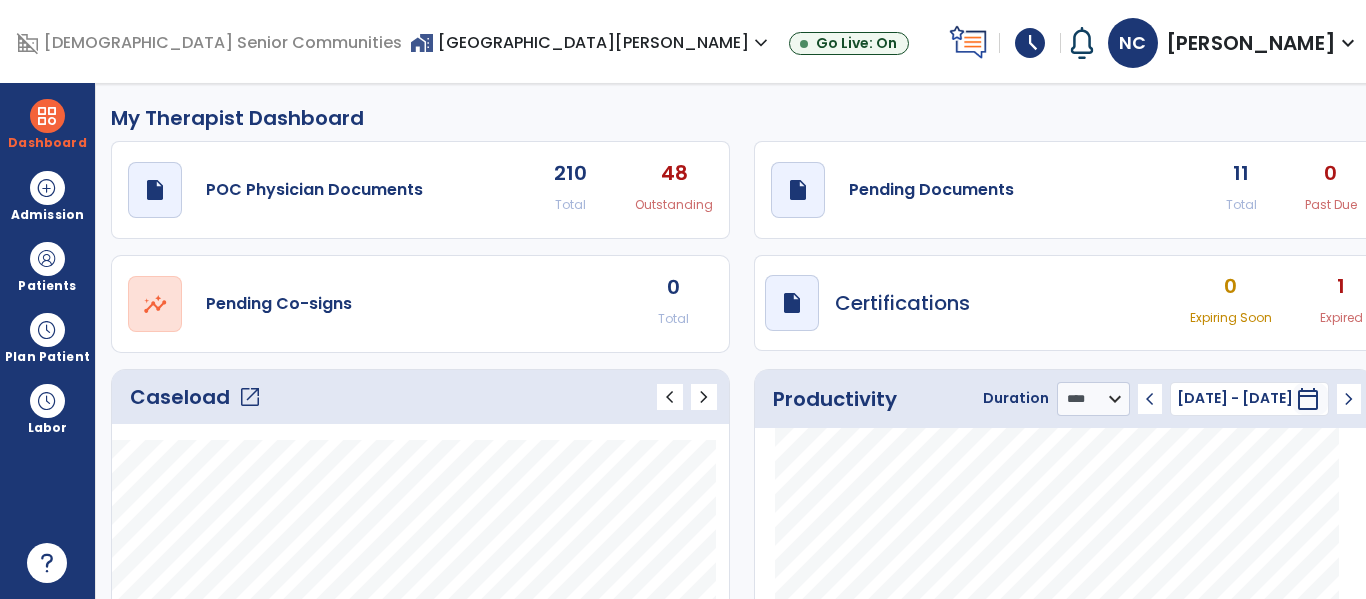 click on "open_in_new" 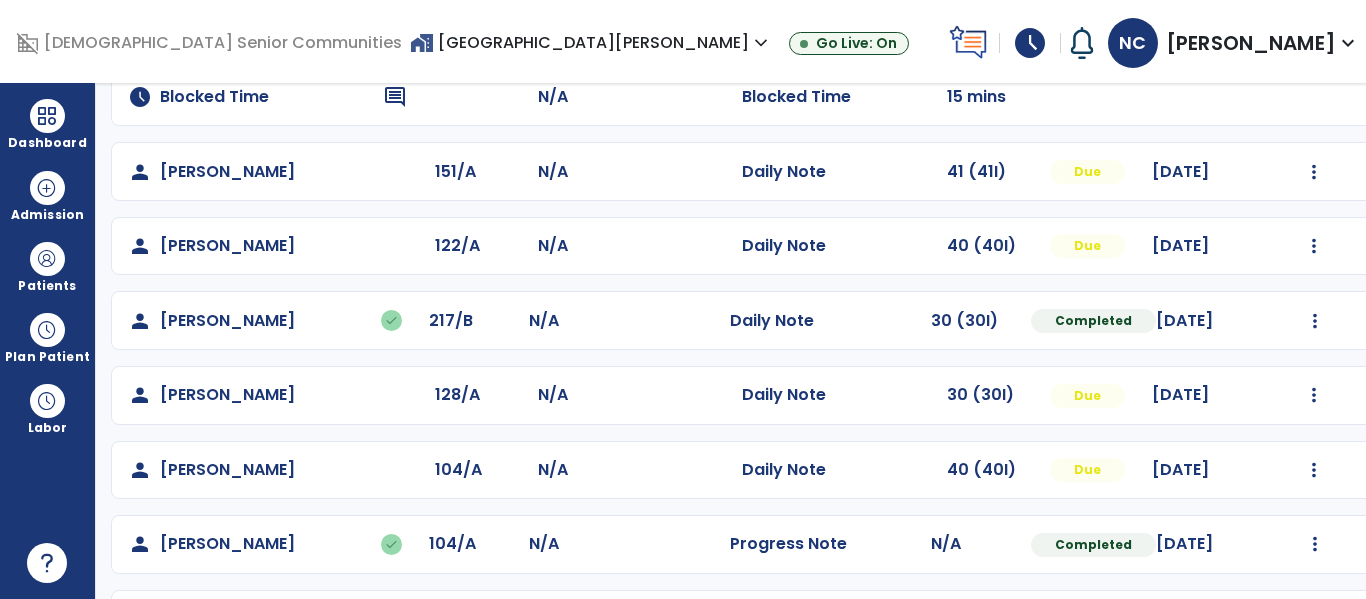 scroll, scrollTop: 343, scrollLeft: 0, axis: vertical 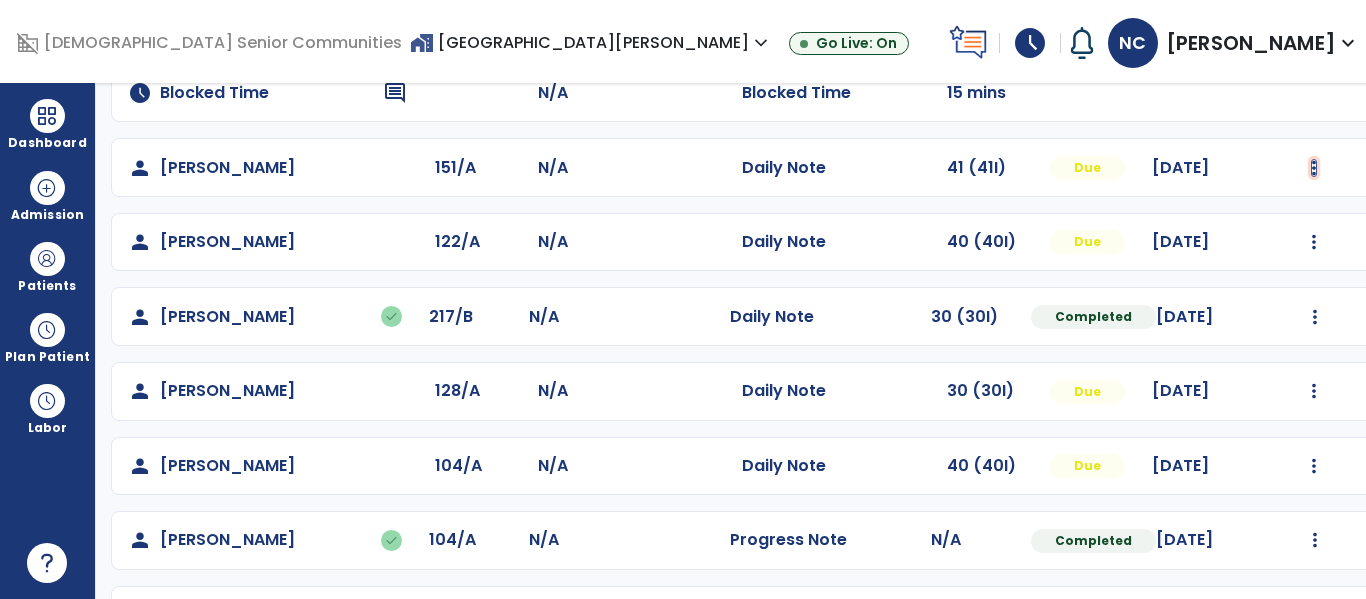 click at bounding box center (1314, -55) 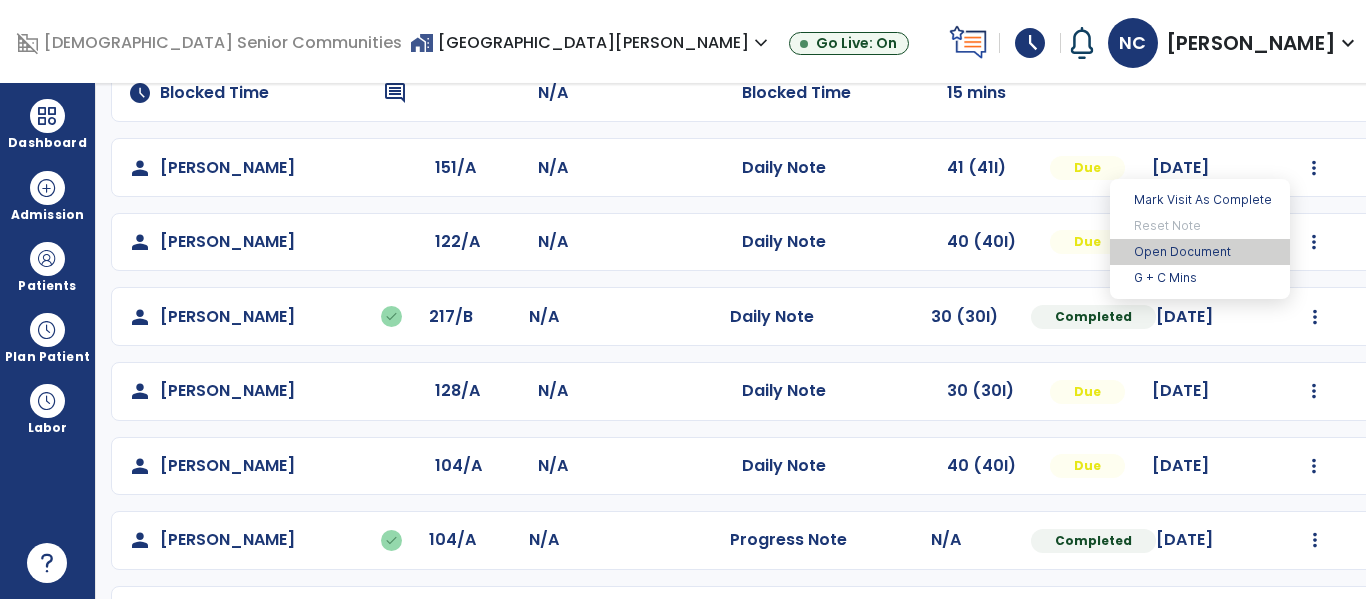 click on "Open Document" at bounding box center (1200, 252) 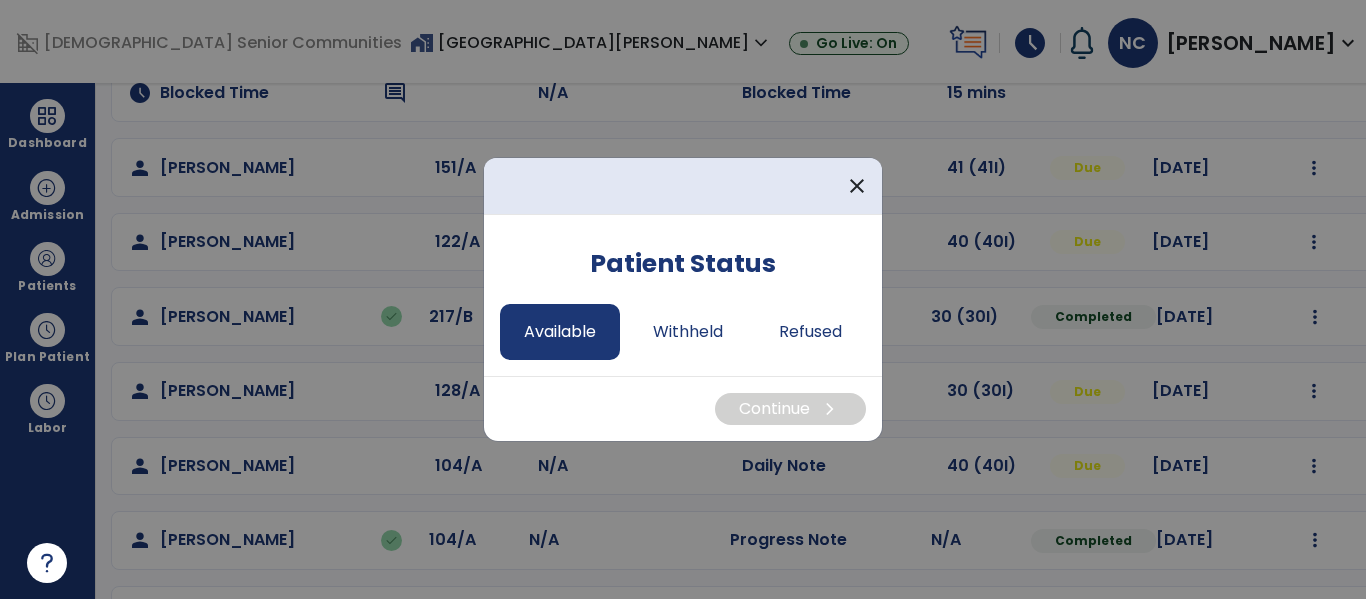click on "Available" at bounding box center (560, 332) 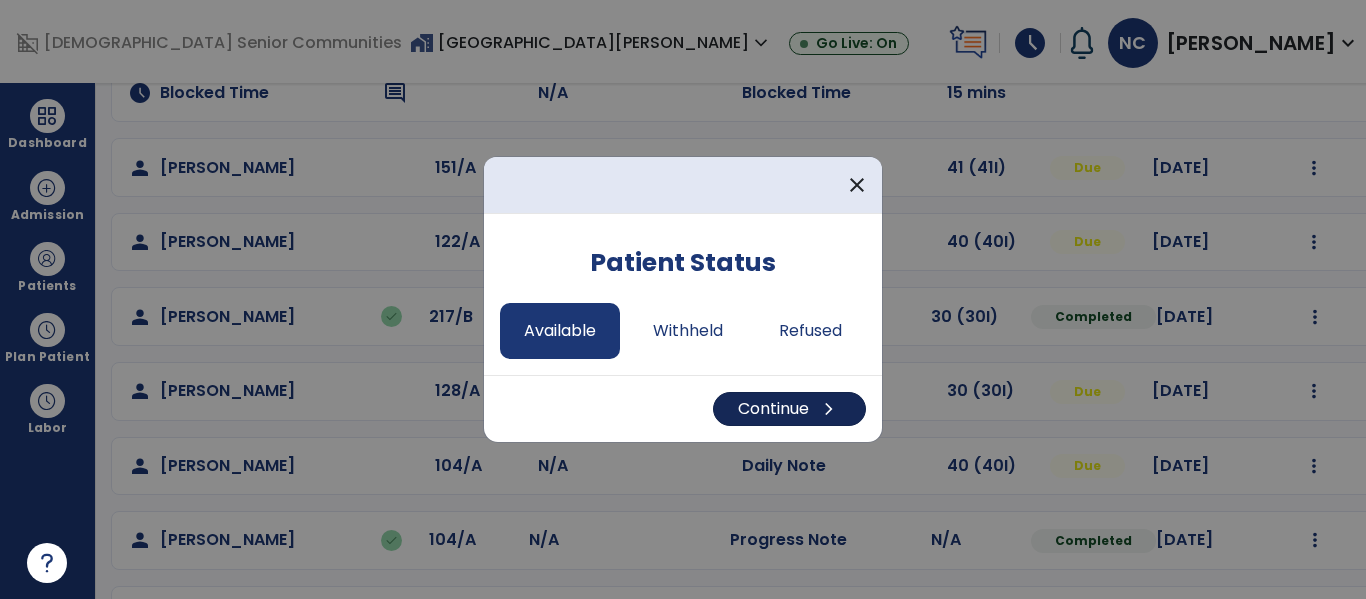 click on "Continue   chevron_right" at bounding box center [789, 409] 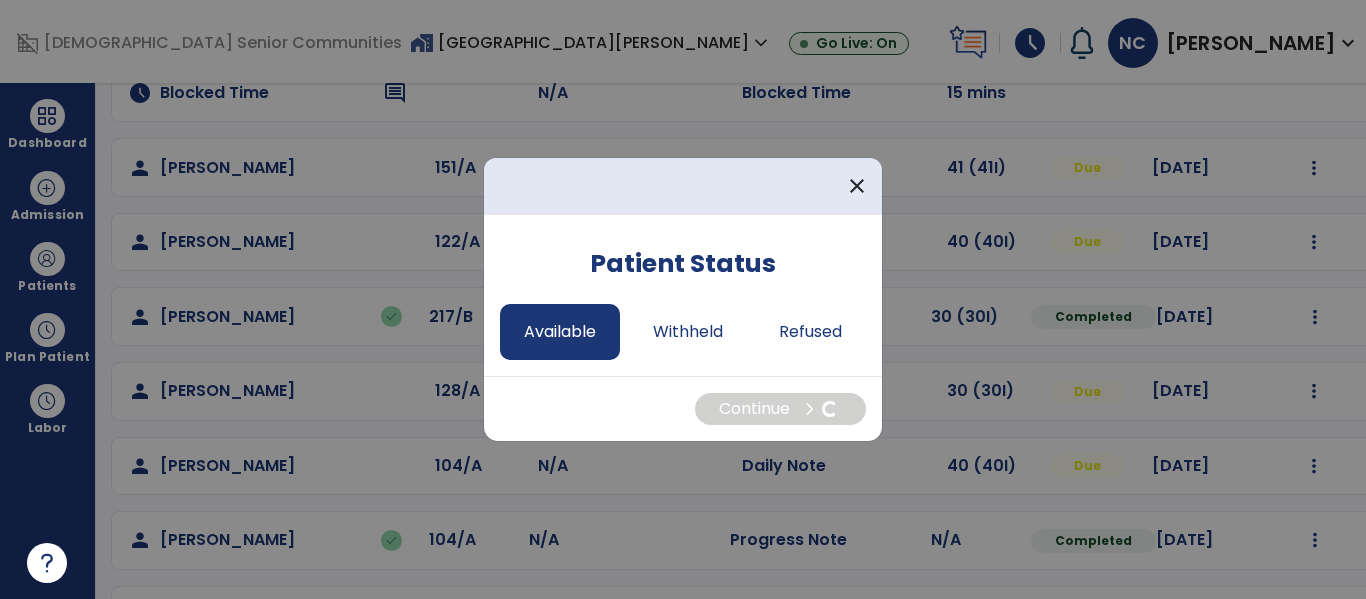 select on "*" 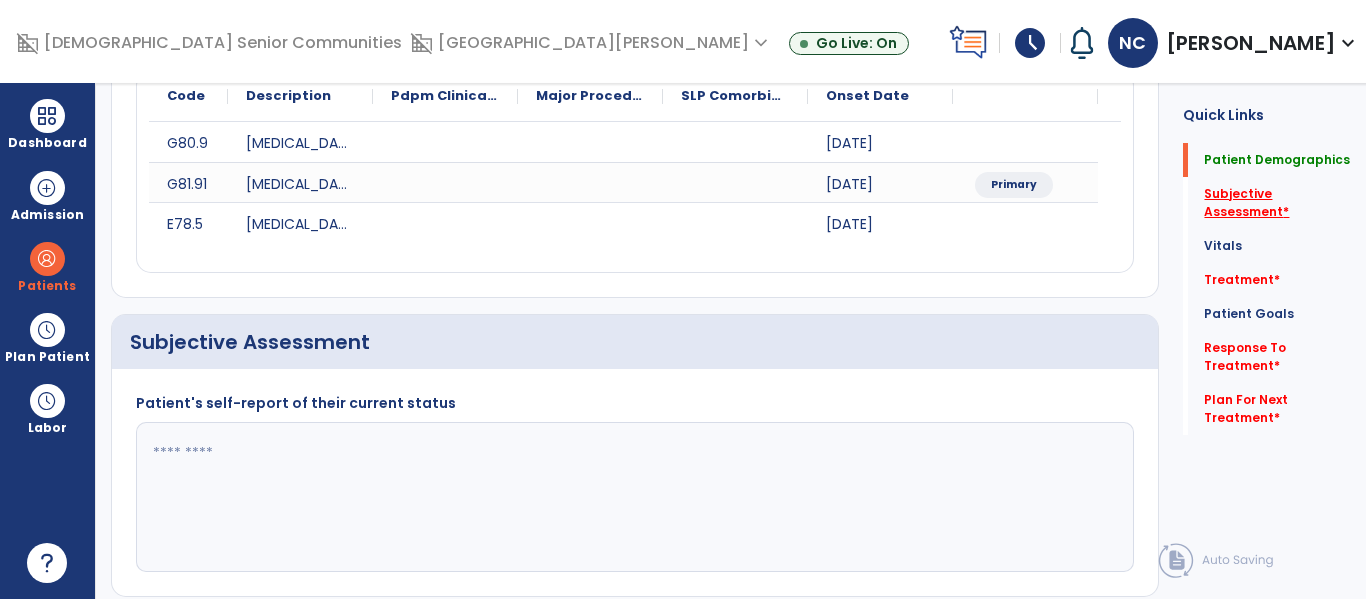 click on "Subjective Assessment   *" 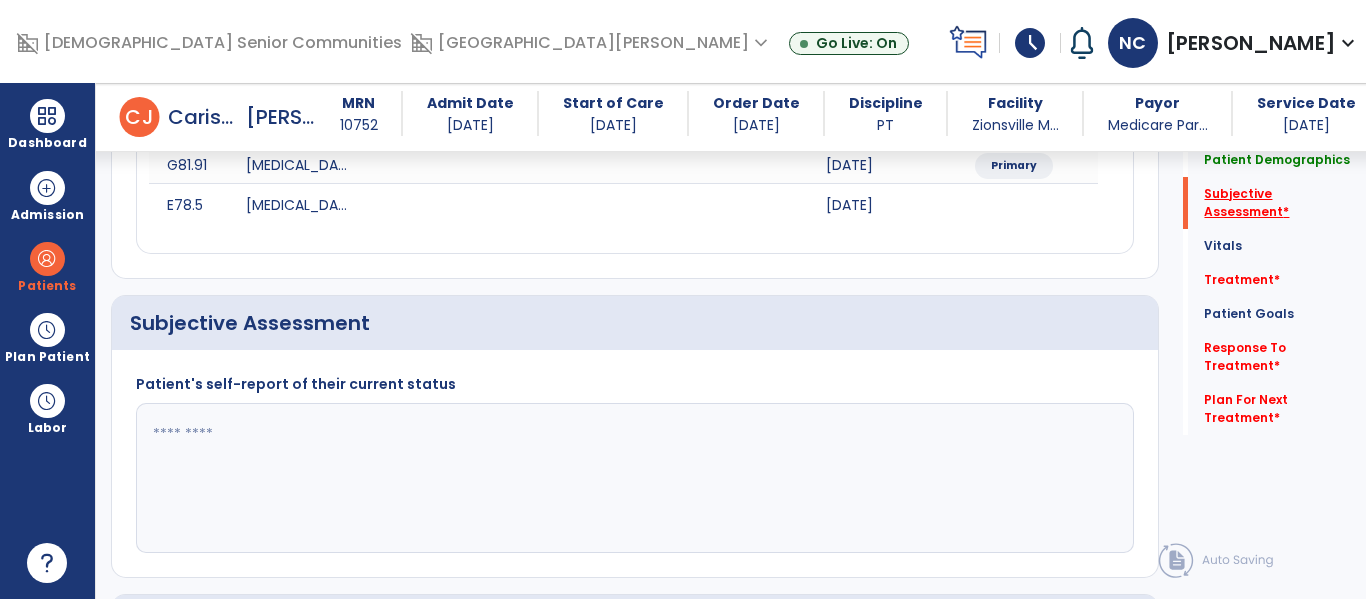 scroll, scrollTop: 457, scrollLeft: 0, axis: vertical 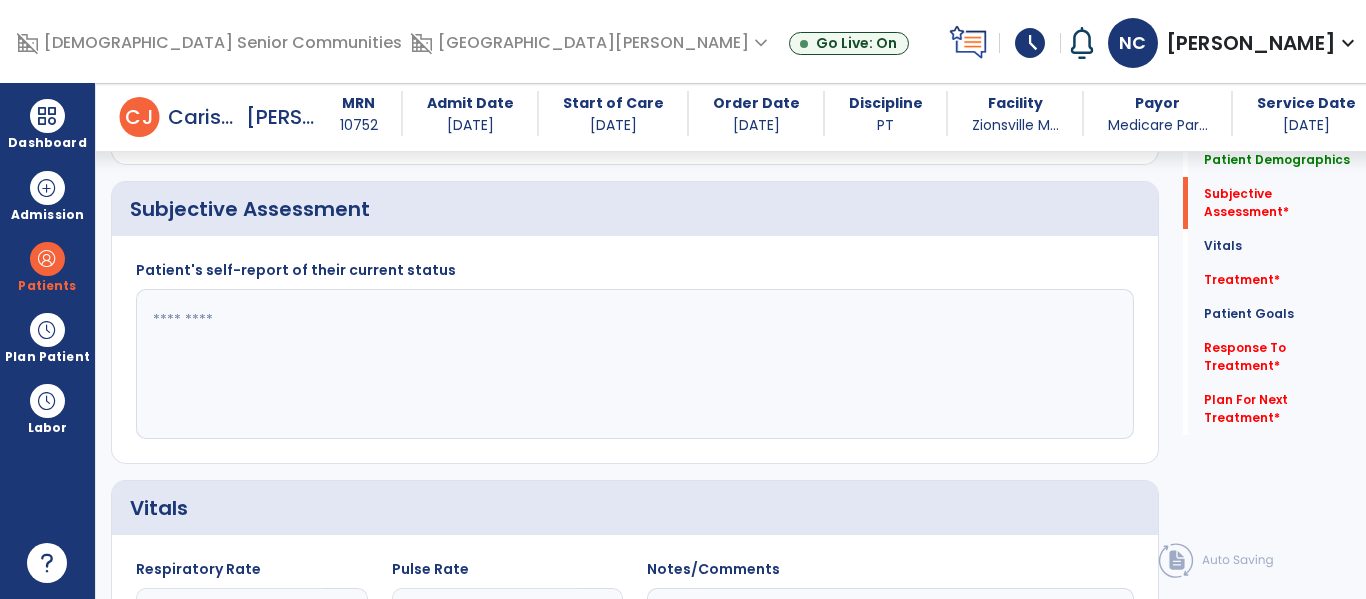 click 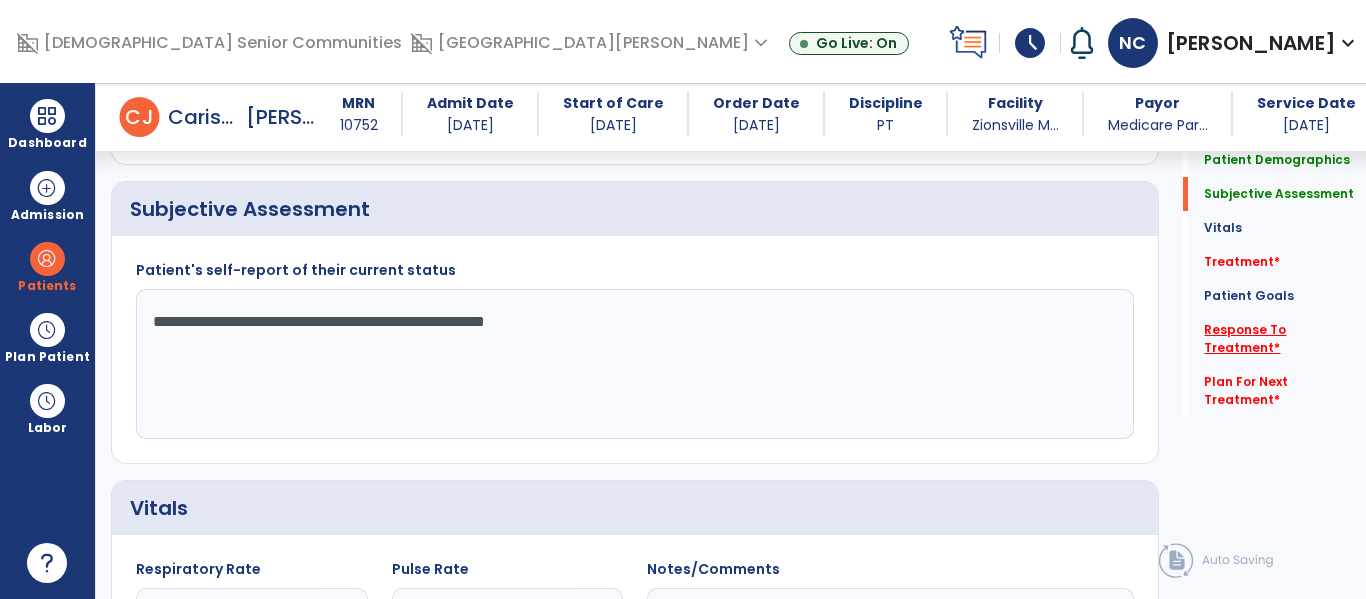 type on "**********" 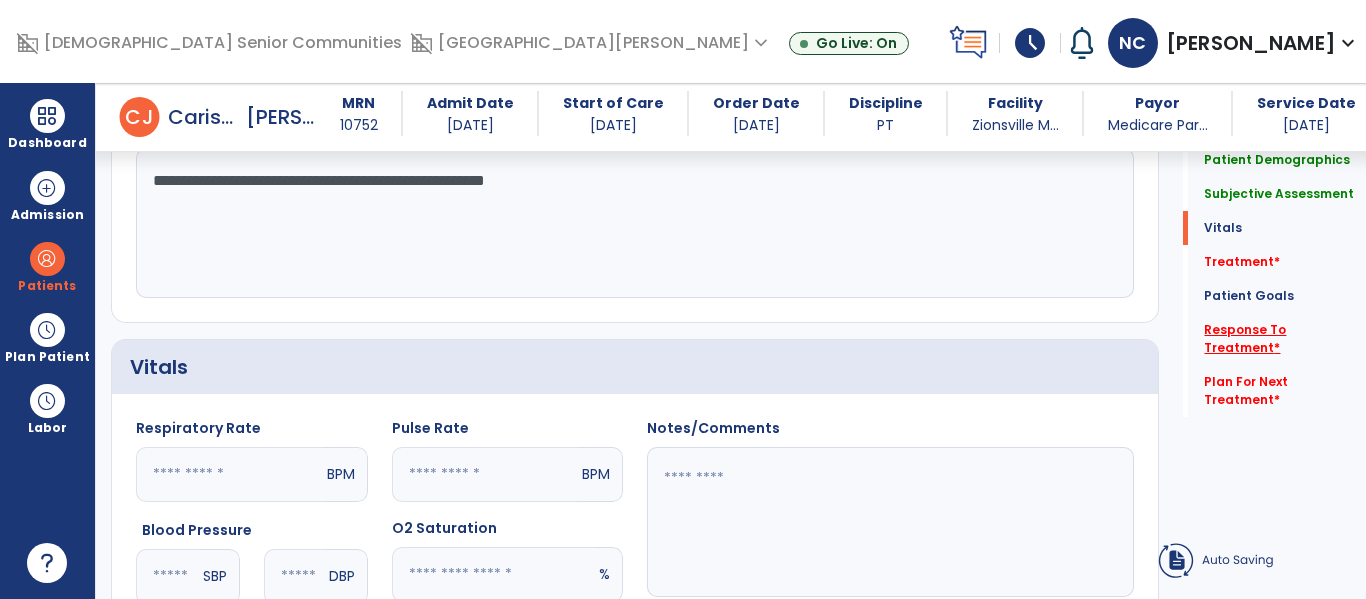 scroll, scrollTop: 2962, scrollLeft: 0, axis: vertical 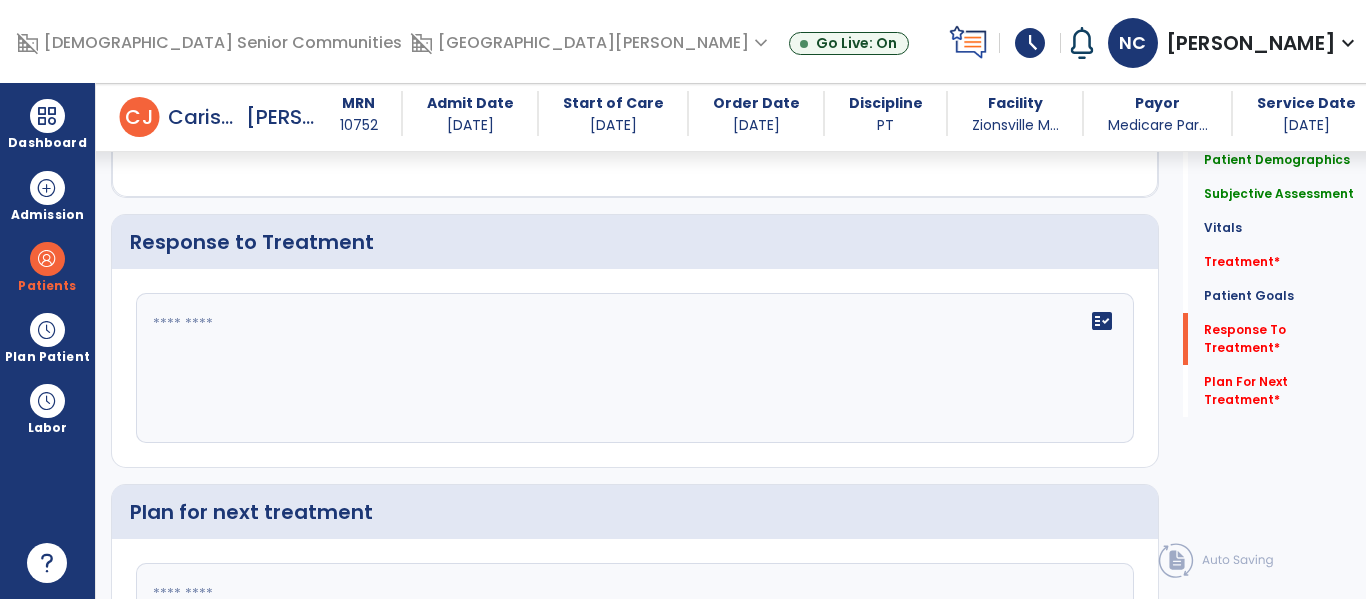 click 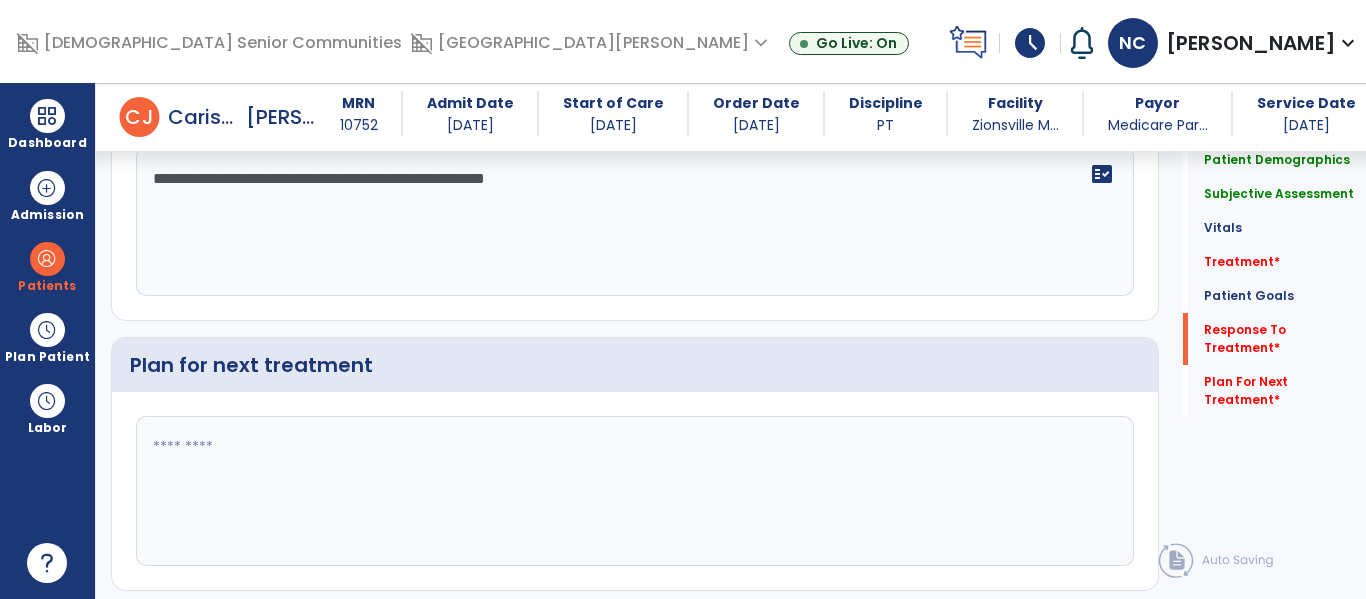 scroll, scrollTop: 3119, scrollLeft: 0, axis: vertical 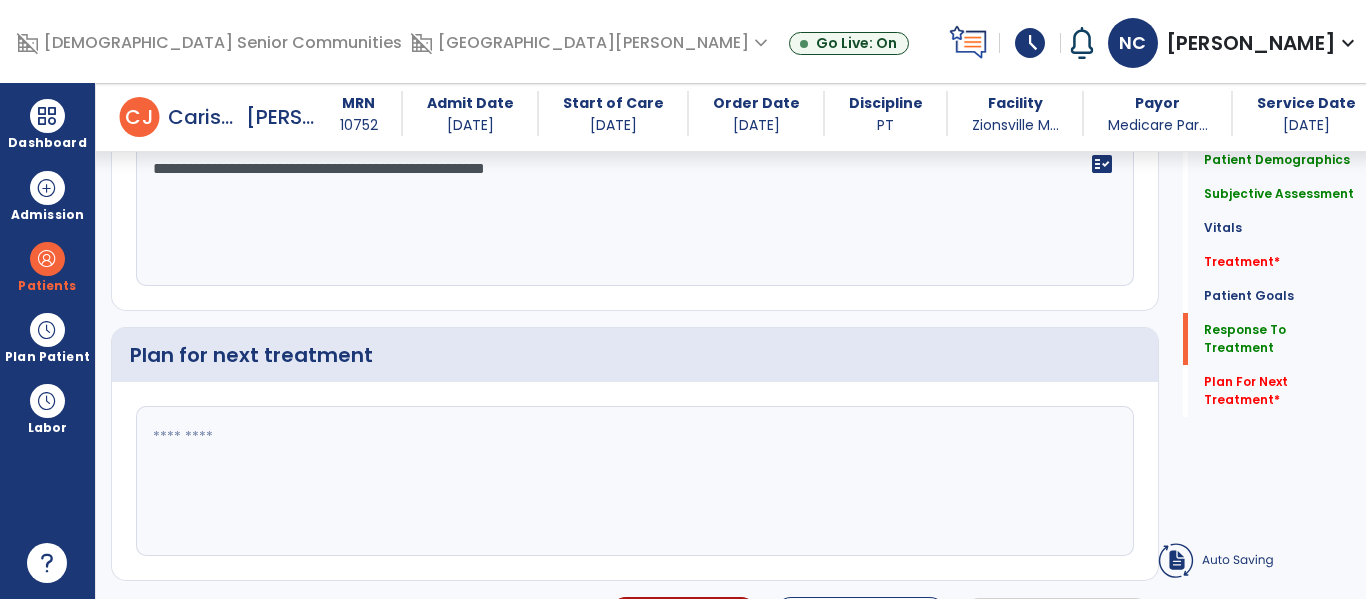 type on "**********" 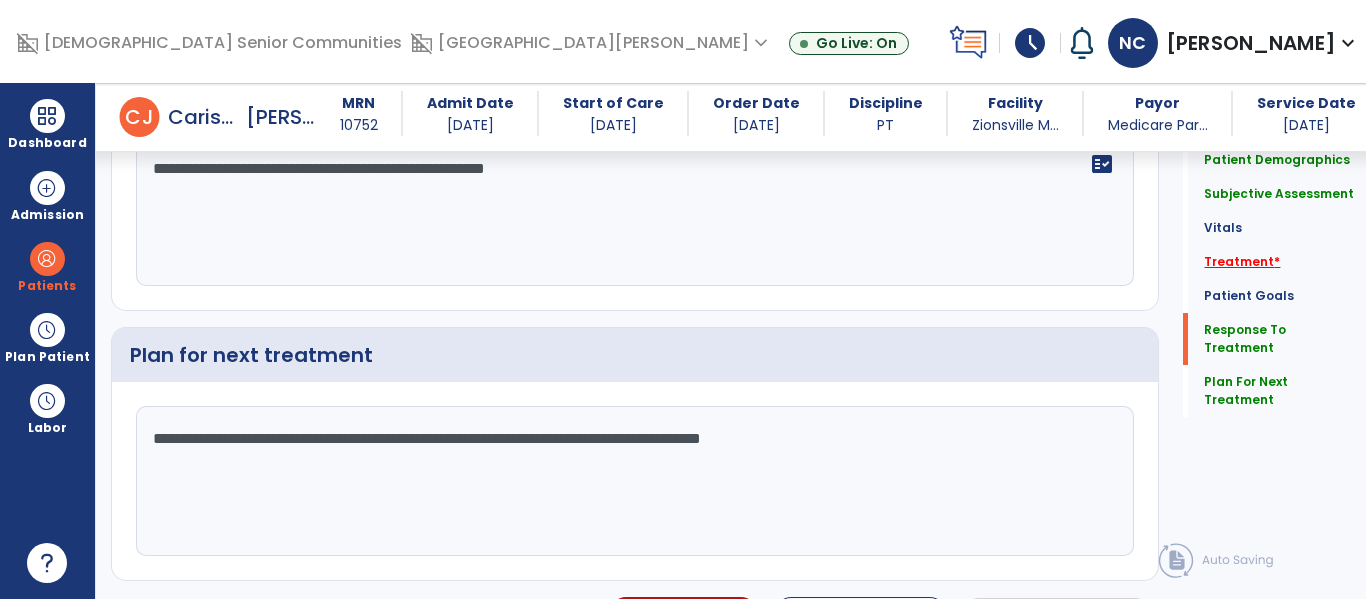 type on "**********" 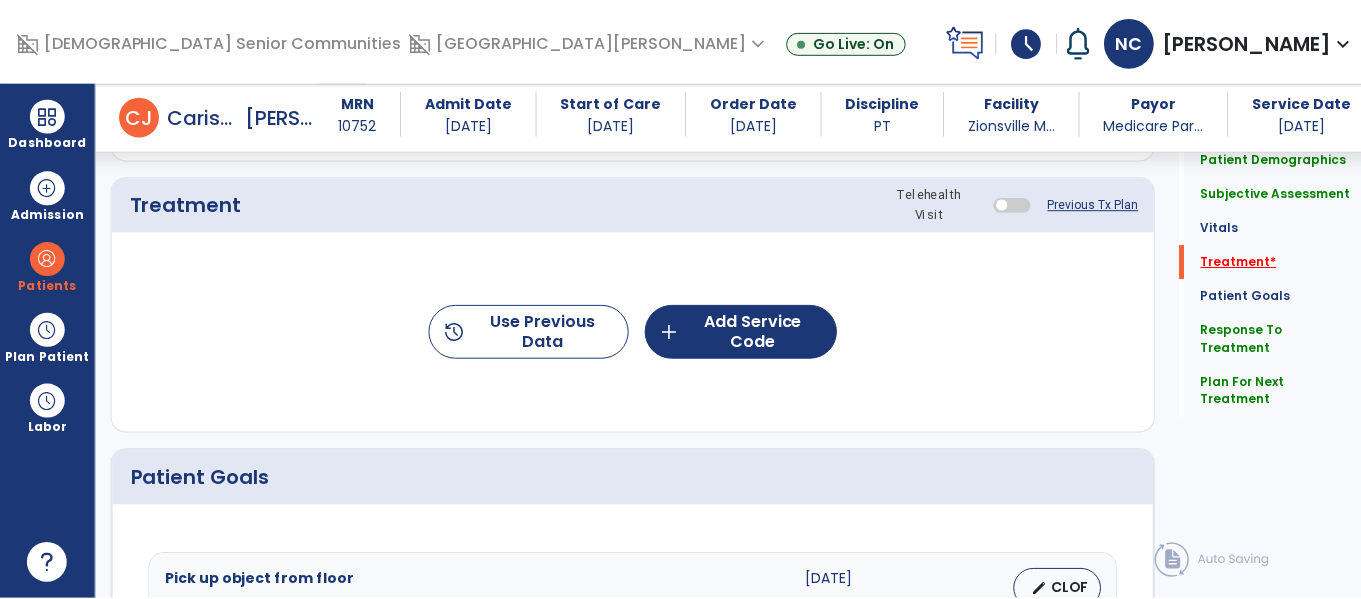 scroll, scrollTop: 1146, scrollLeft: 0, axis: vertical 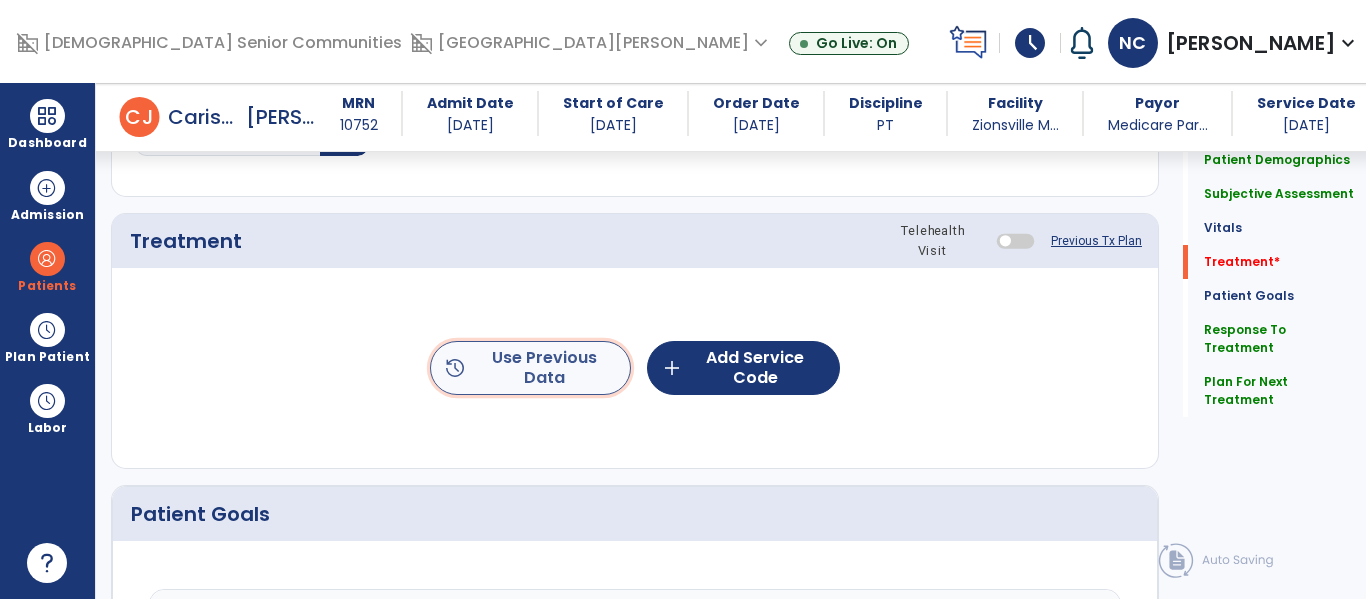 click on "history  Use Previous Data" 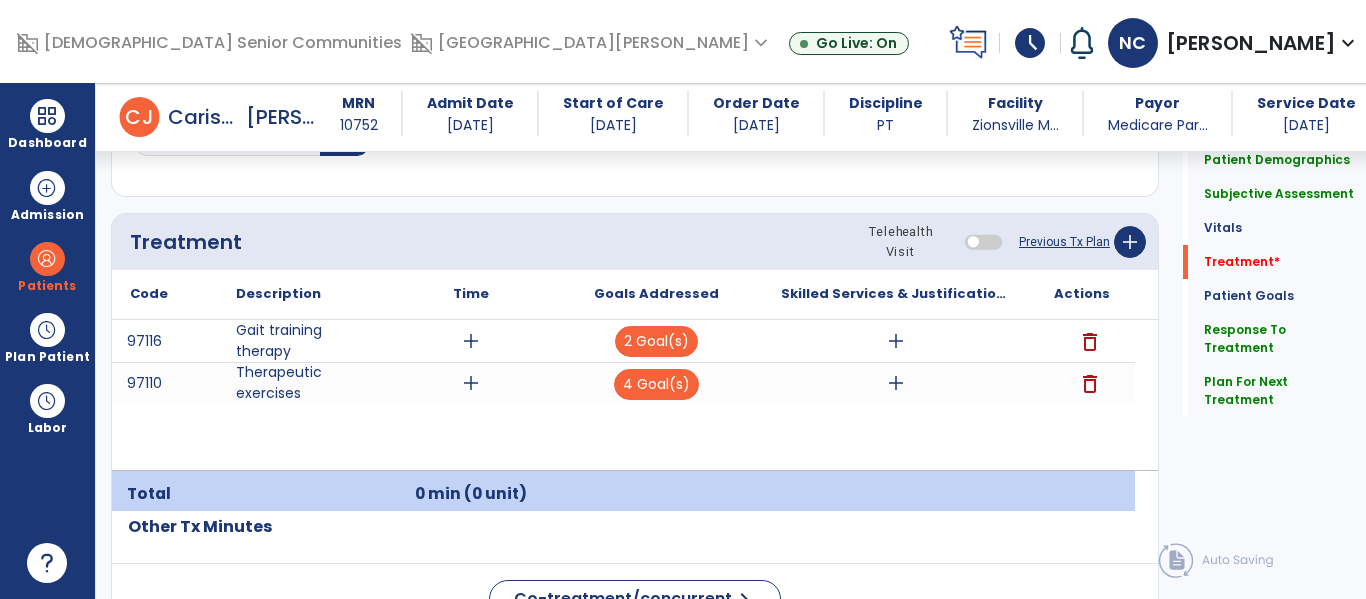 click on "add" at bounding box center (896, 341) 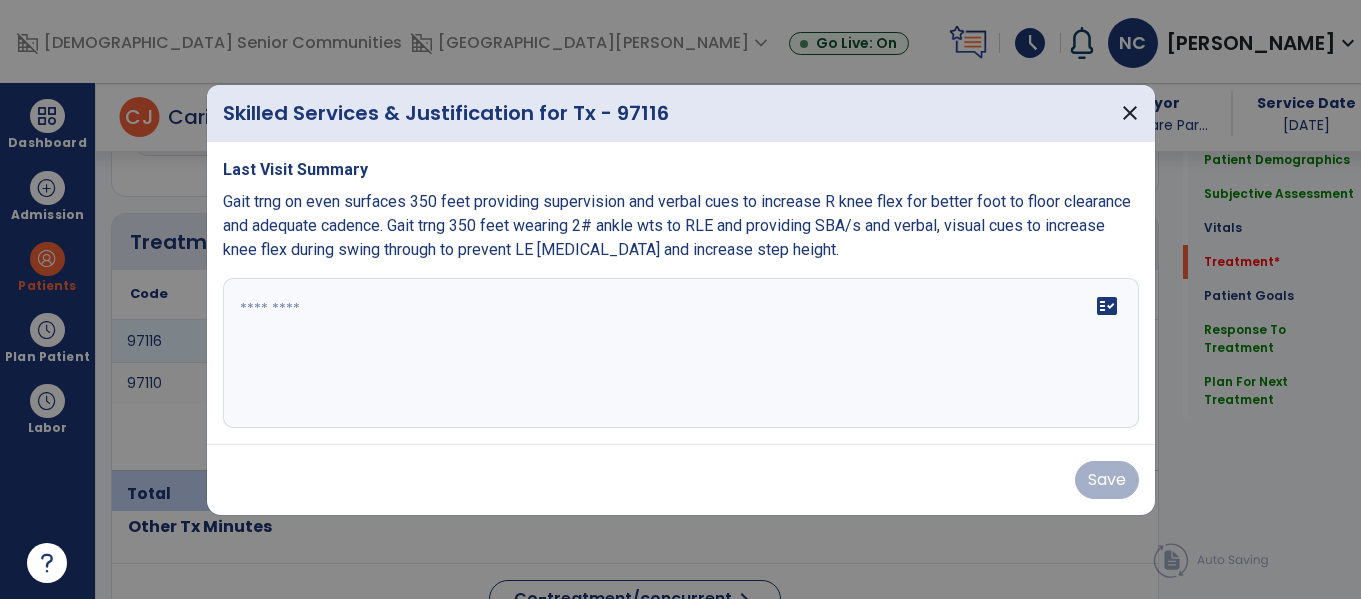 scroll, scrollTop: 1146, scrollLeft: 0, axis: vertical 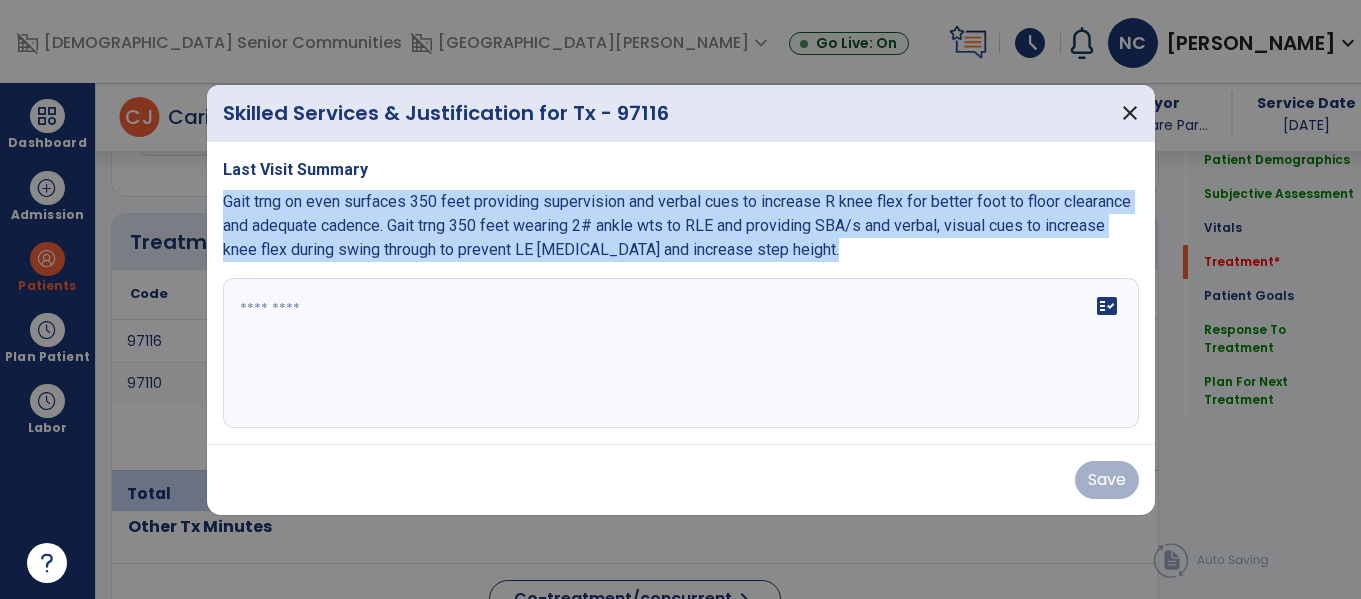 copy on "Gait trng on even surfaces 350 feet providing supervision and verbal cues to increase R knee flex for better foot to floor clearance and adequate cadence. Gait trng 350 feet wearing 2# ankle wts to RLE and providing SBA/s and verbal, visual cues to increase knee flex during swing through to prevent LE [MEDICAL_DATA] and increase step height." 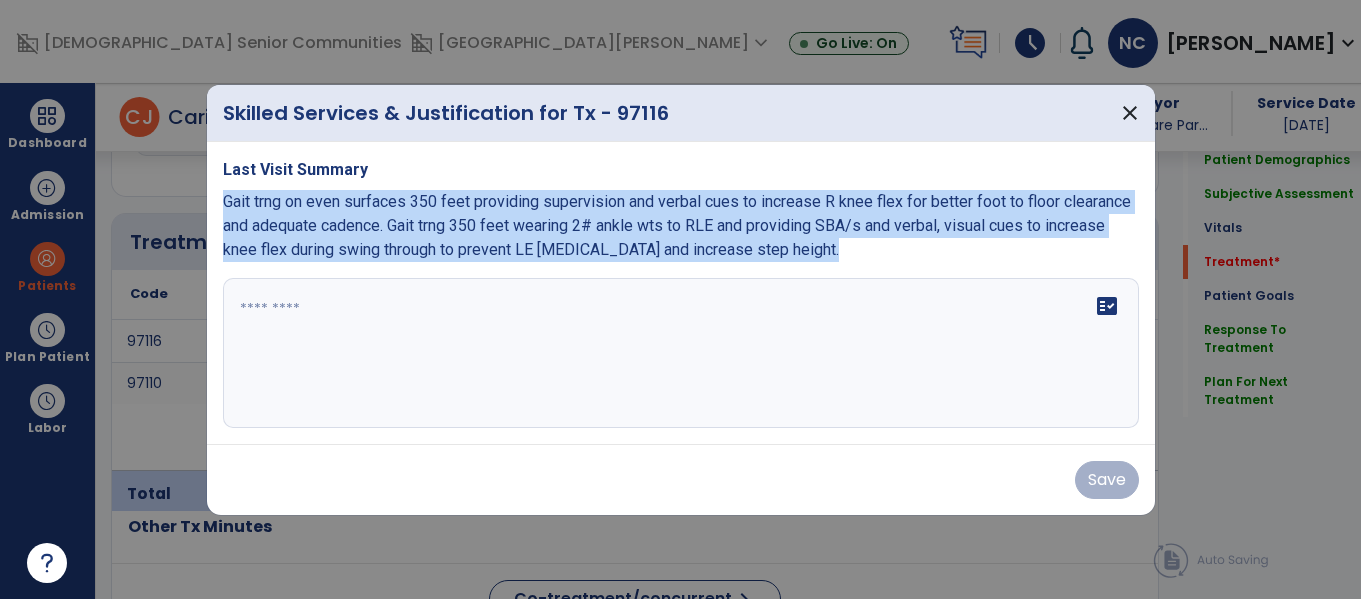 click at bounding box center [681, 353] 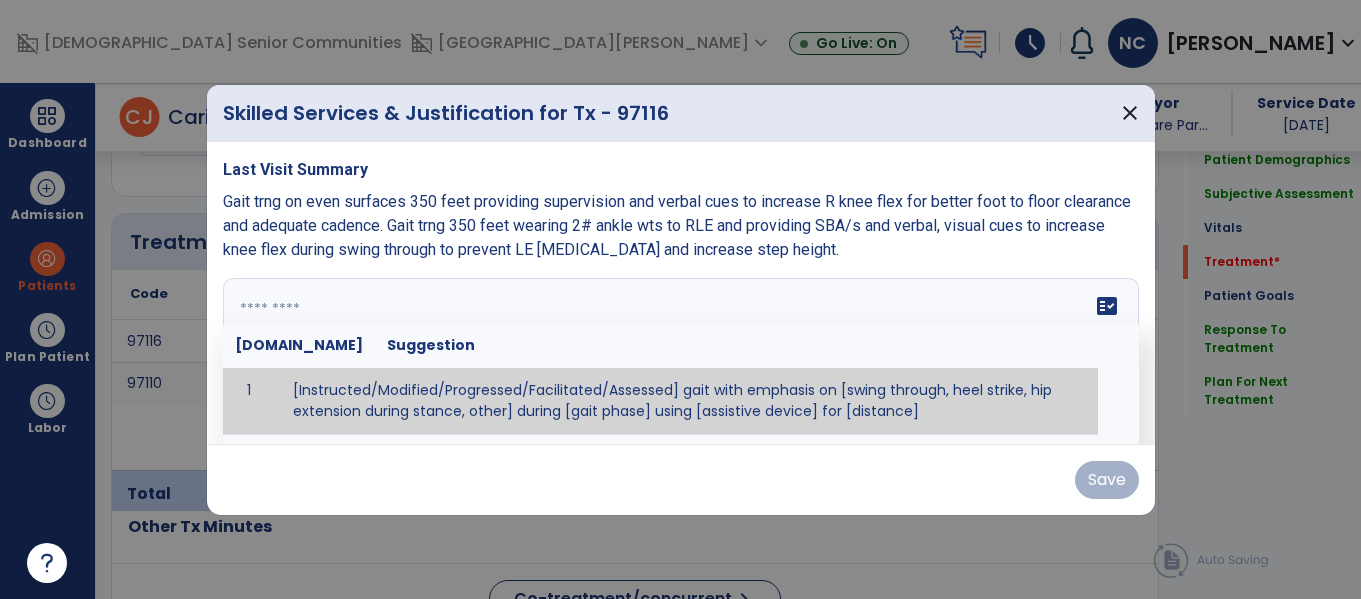 click at bounding box center (678, 353) 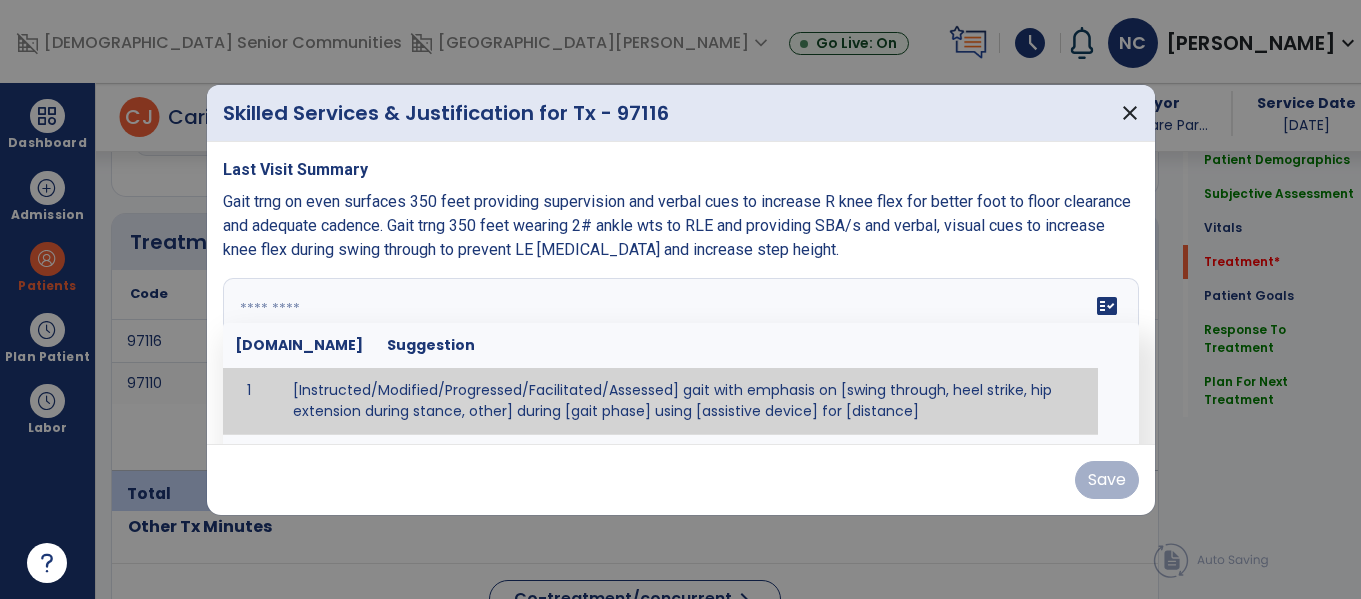 paste on "**********" 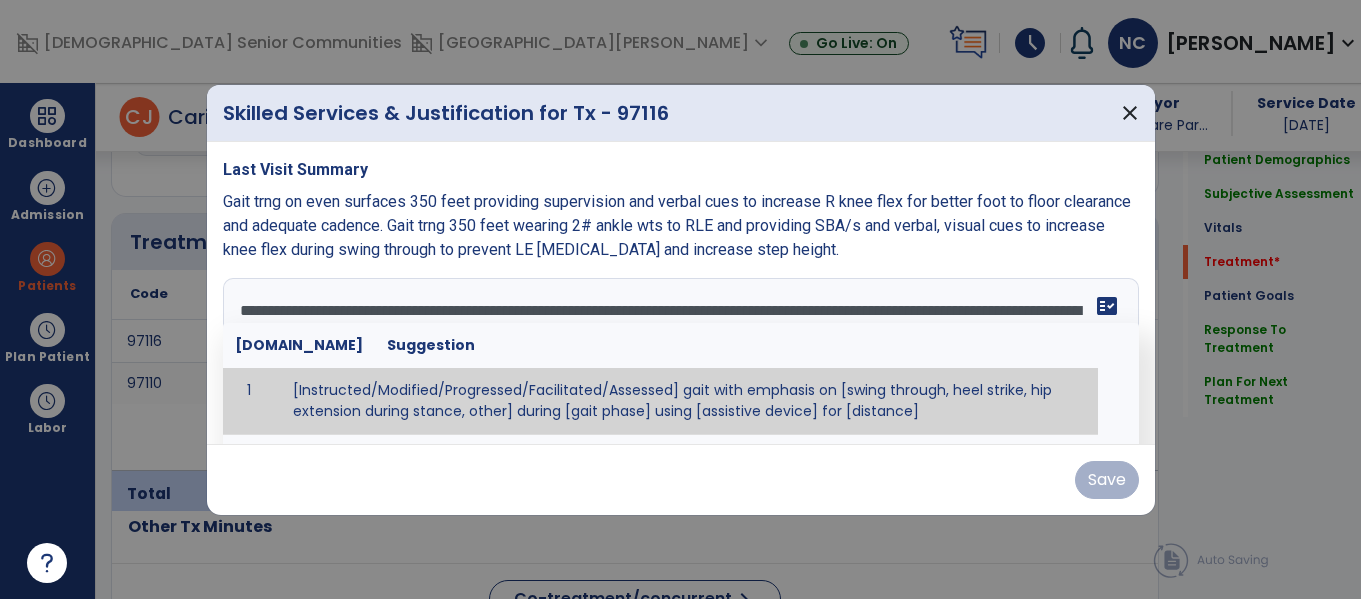 scroll, scrollTop: 40, scrollLeft: 0, axis: vertical 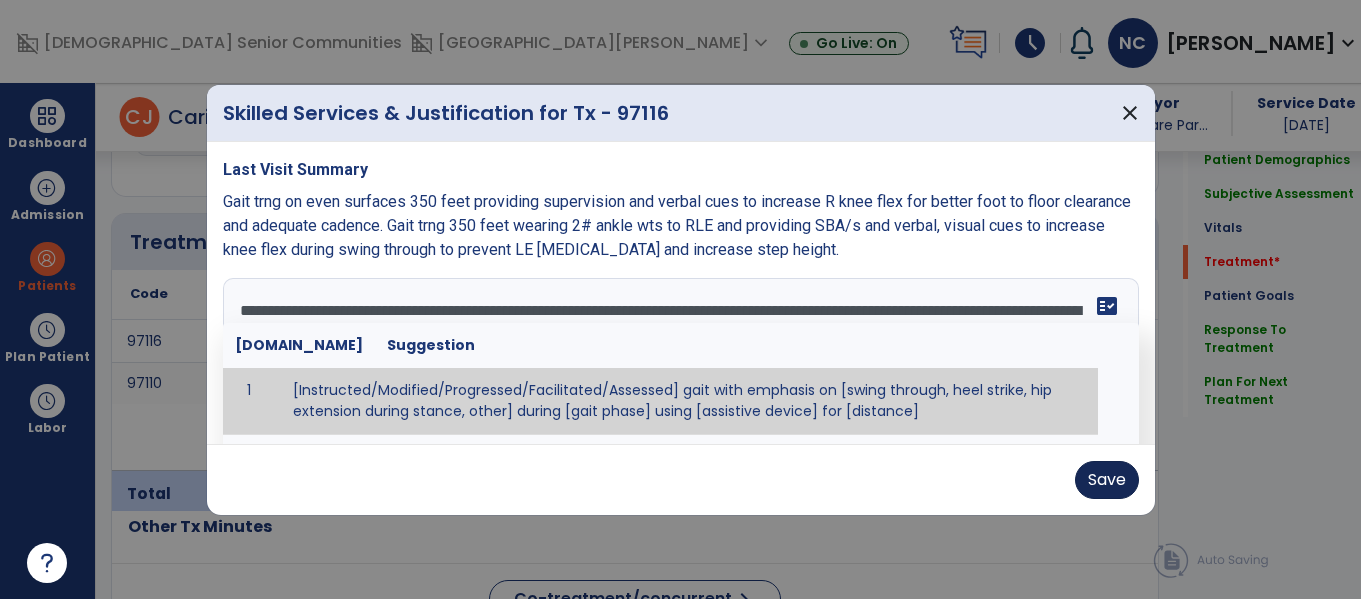 type on "**********" 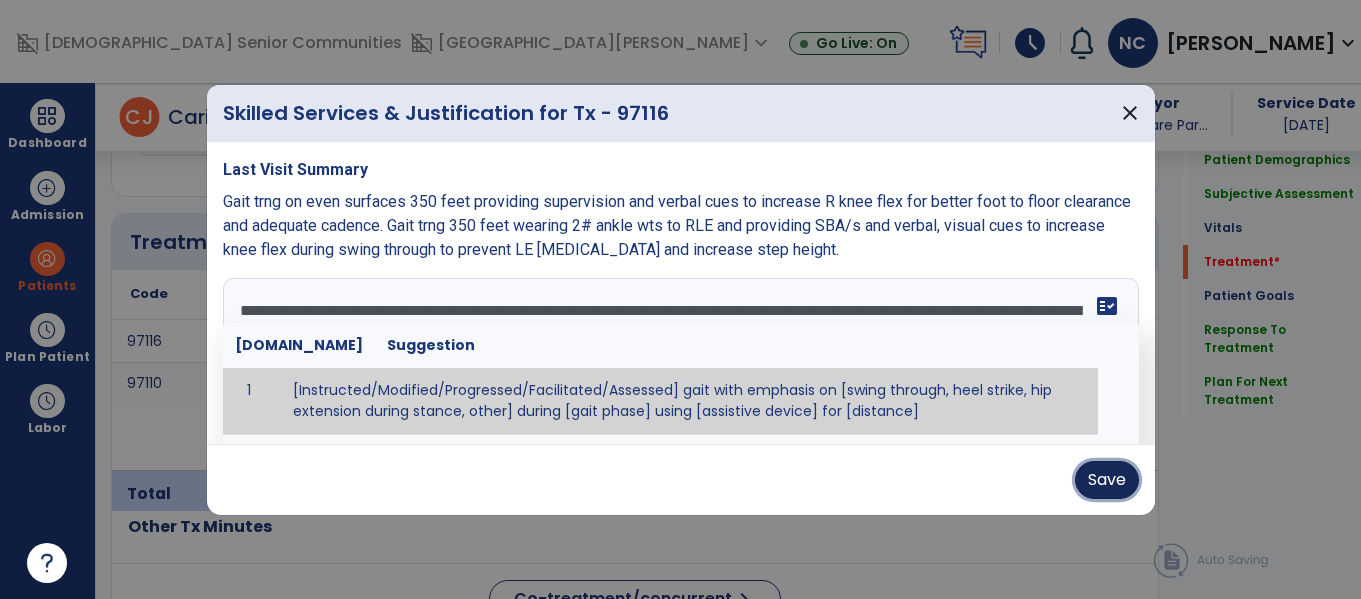 click on "Save" at bounding box center [1107, 480] 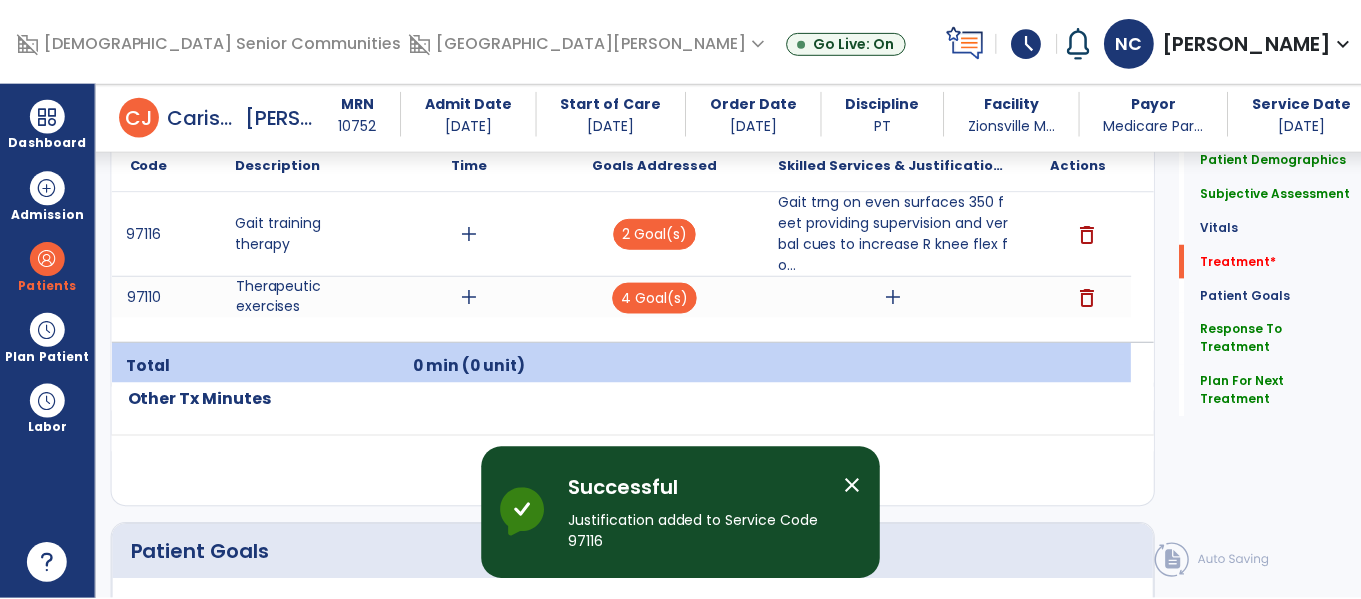 scroll, scrollTop: 1271, scrollLeft: 0, axis: vertical 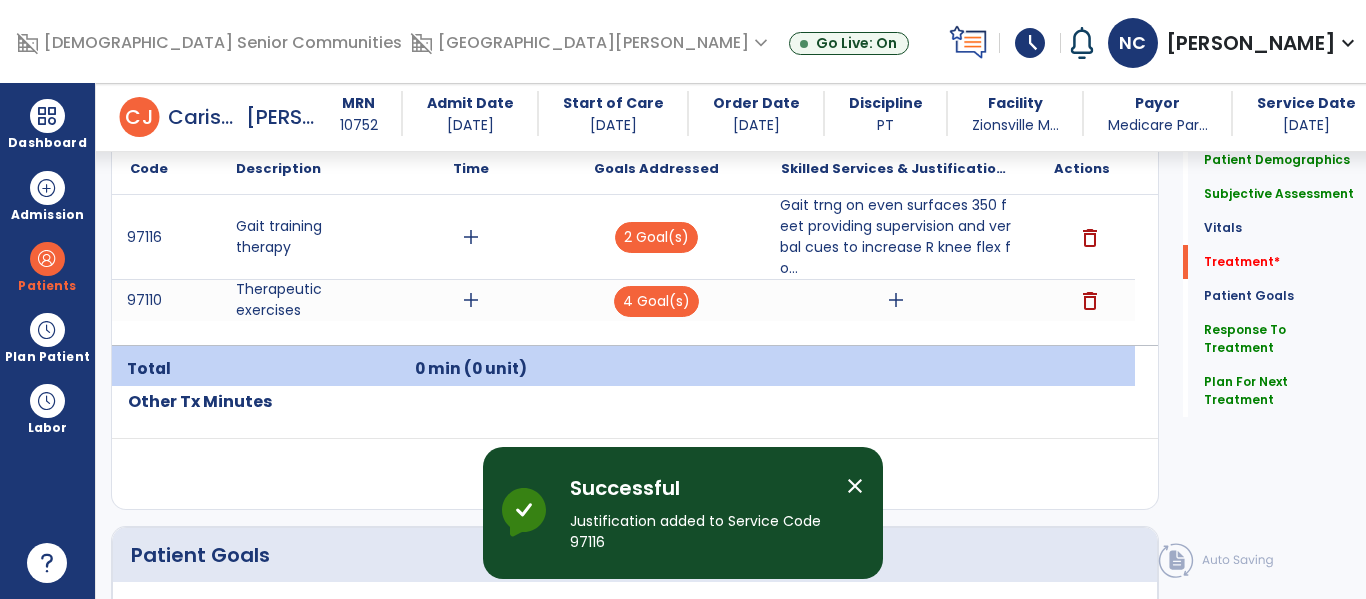 click on "Gait trng on even surfaces 350 feet providing supervision and verbal cues to increase R knee flex fo..." at bounding box center [896, 237] 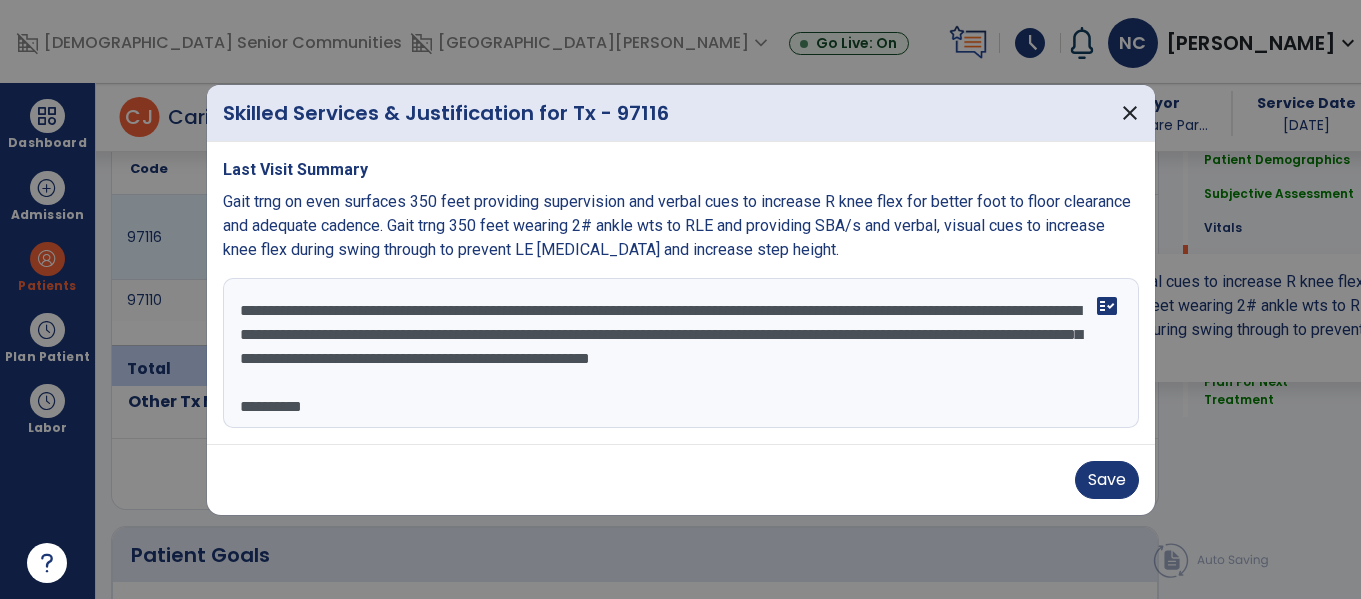 scroll, scrollTop: 1271, scrollLeft: 0, axis: vertical 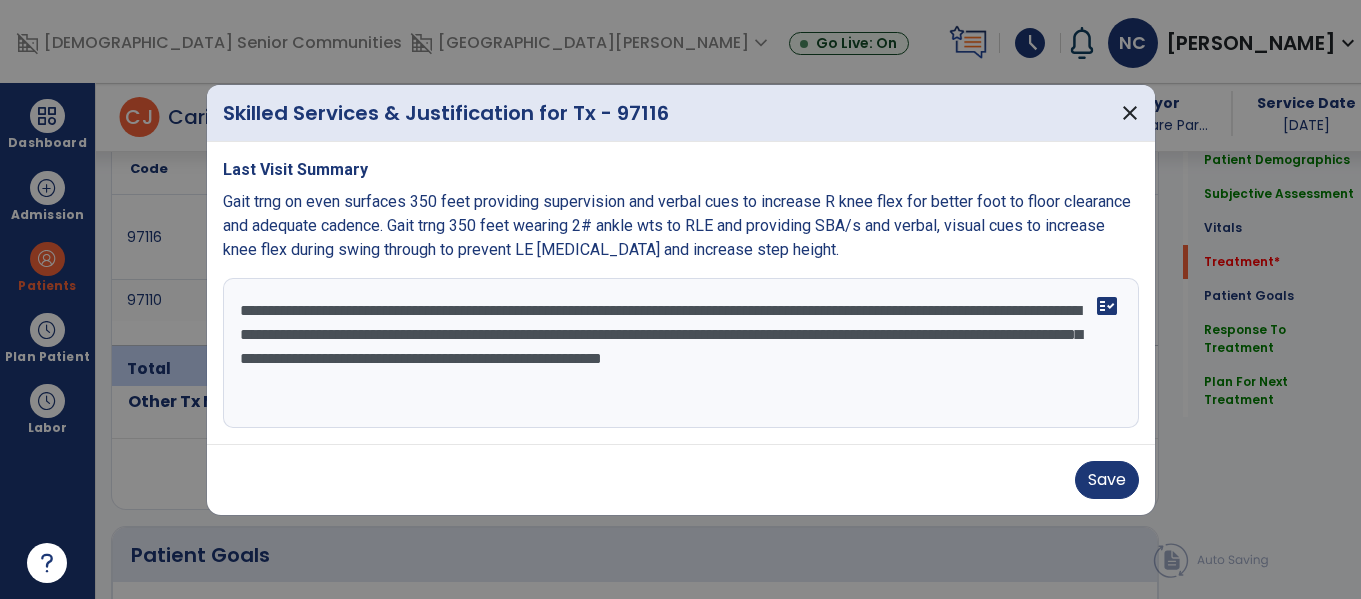 type on "**********" 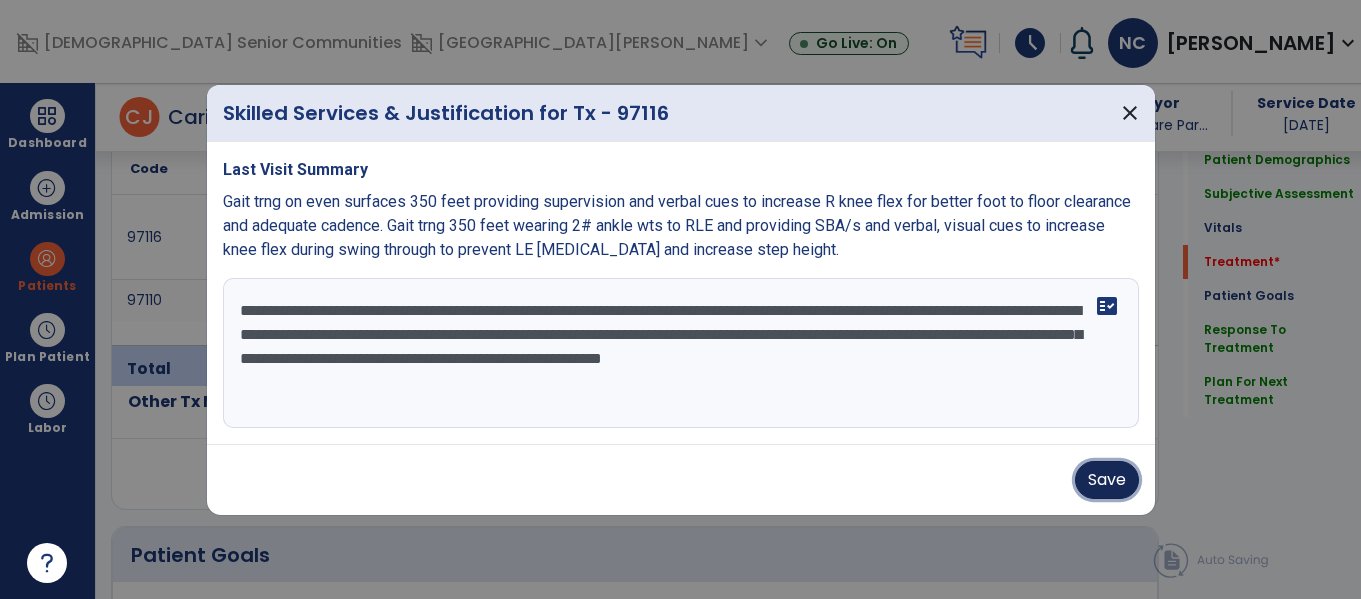 click on "Save" at bounding box center (1107, 480) 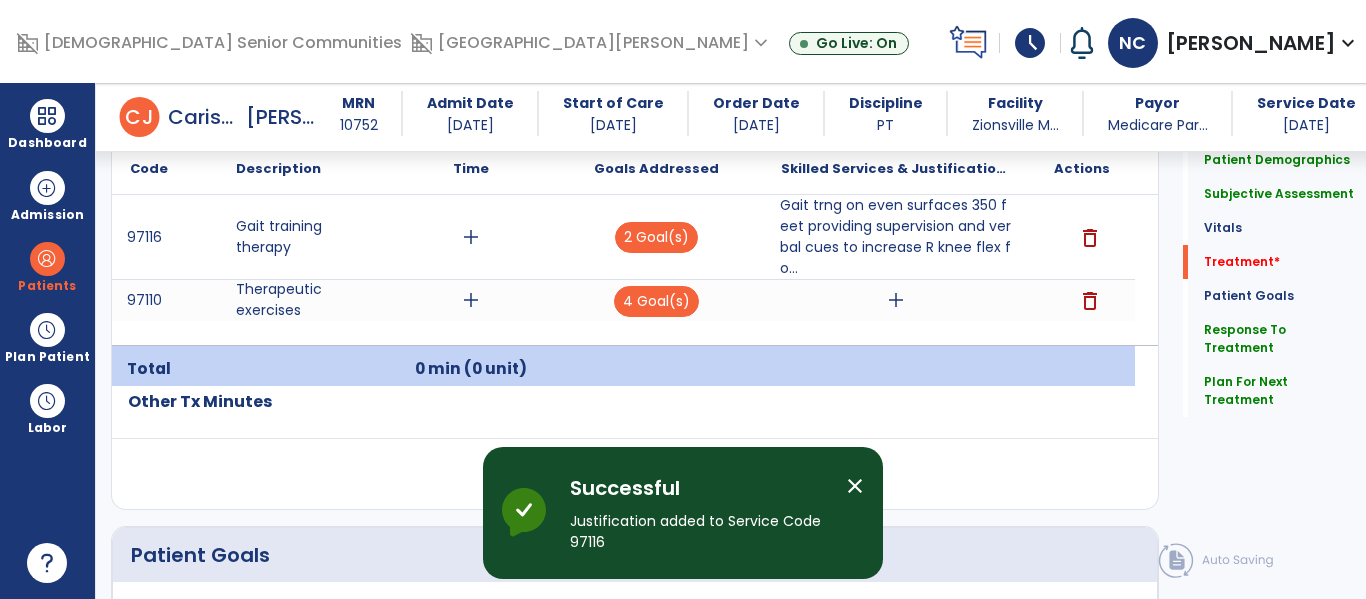 click on "Gait trng on even surfaces 350 feet providing supervision and verbal cues to increase R knee flex fo..." at bounding box center (896, 237) 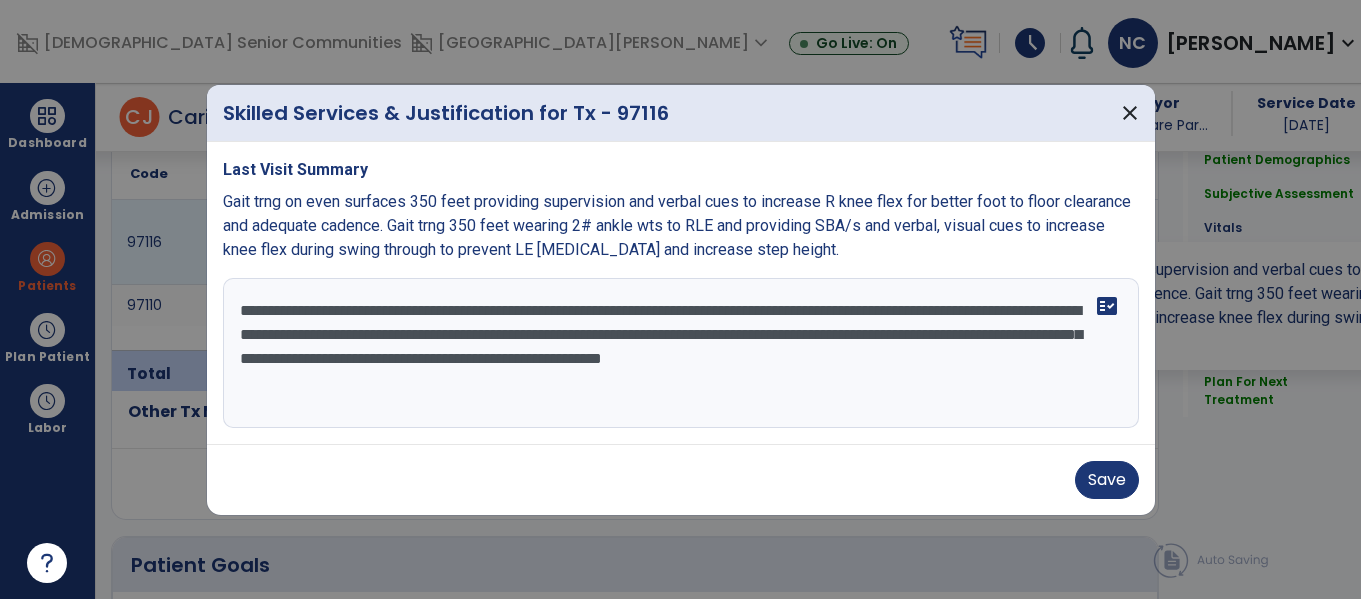 scroll, scrollTop: 1271, scrollLeft: 0, axis: vertical 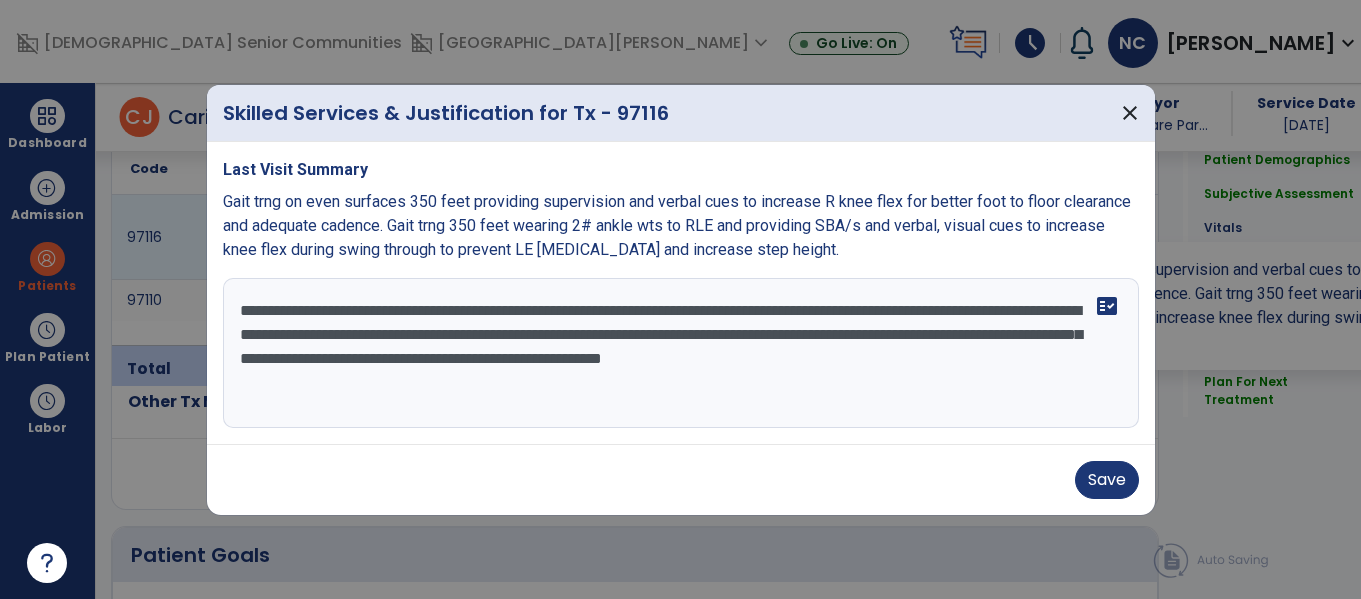 click on "**********" at bounding box center [681, 353] 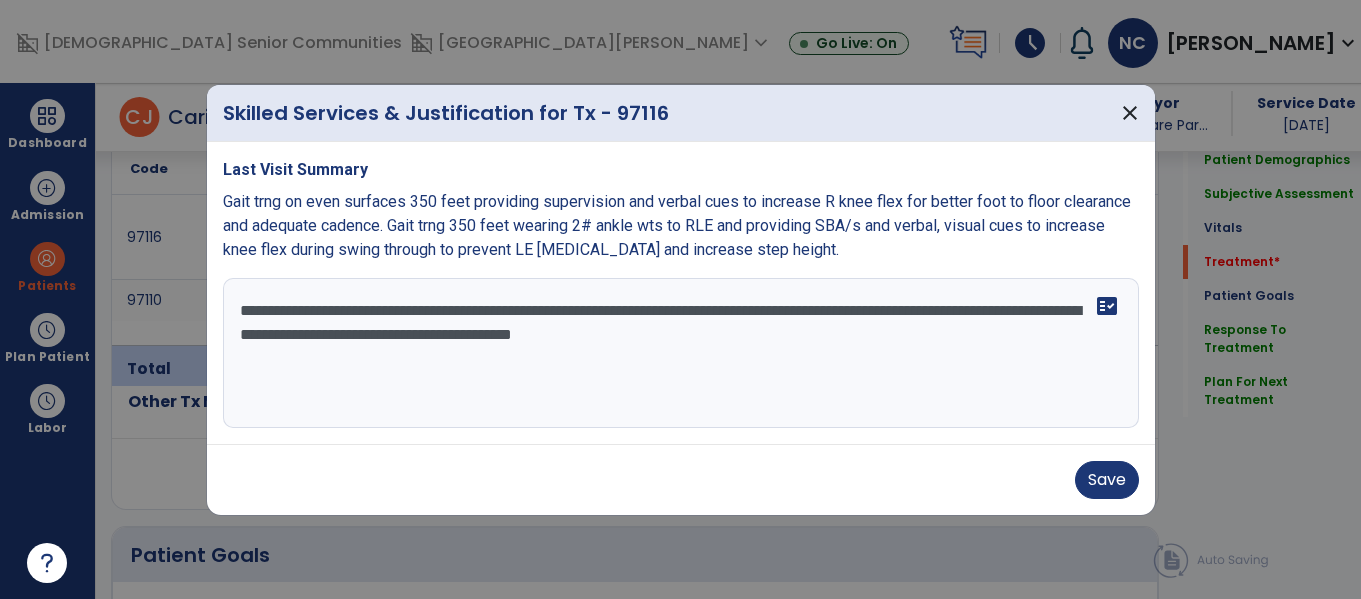 click on "**********" at bounding box center [681, 353] 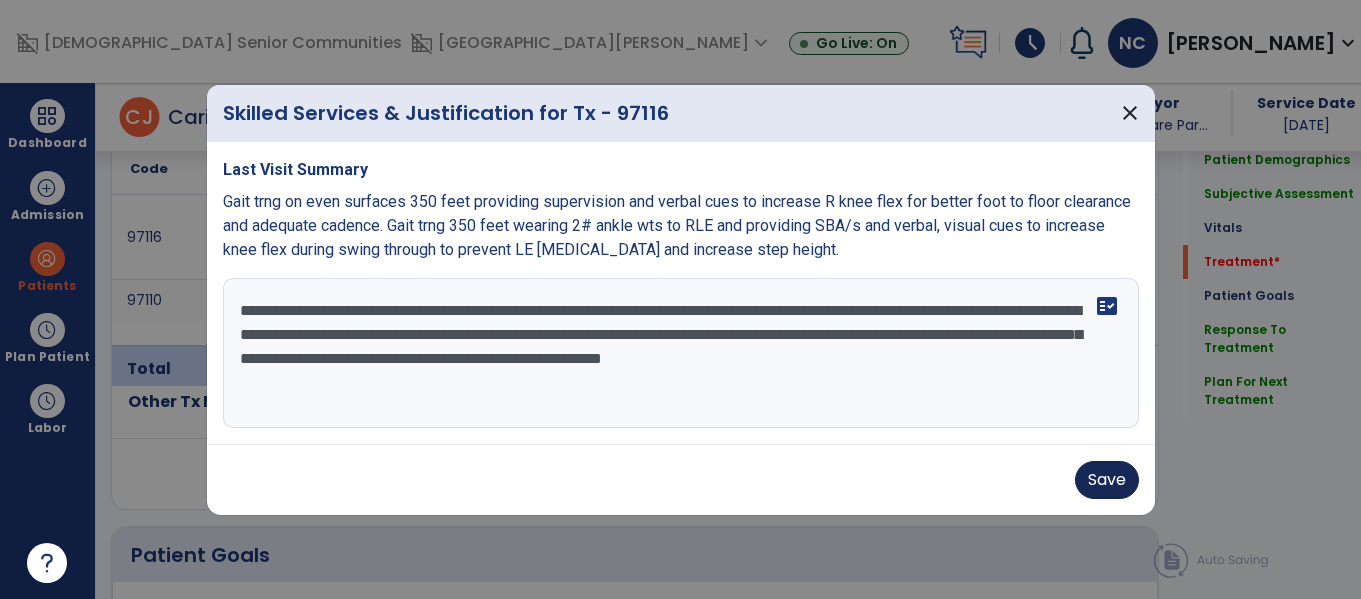 type on "**********" 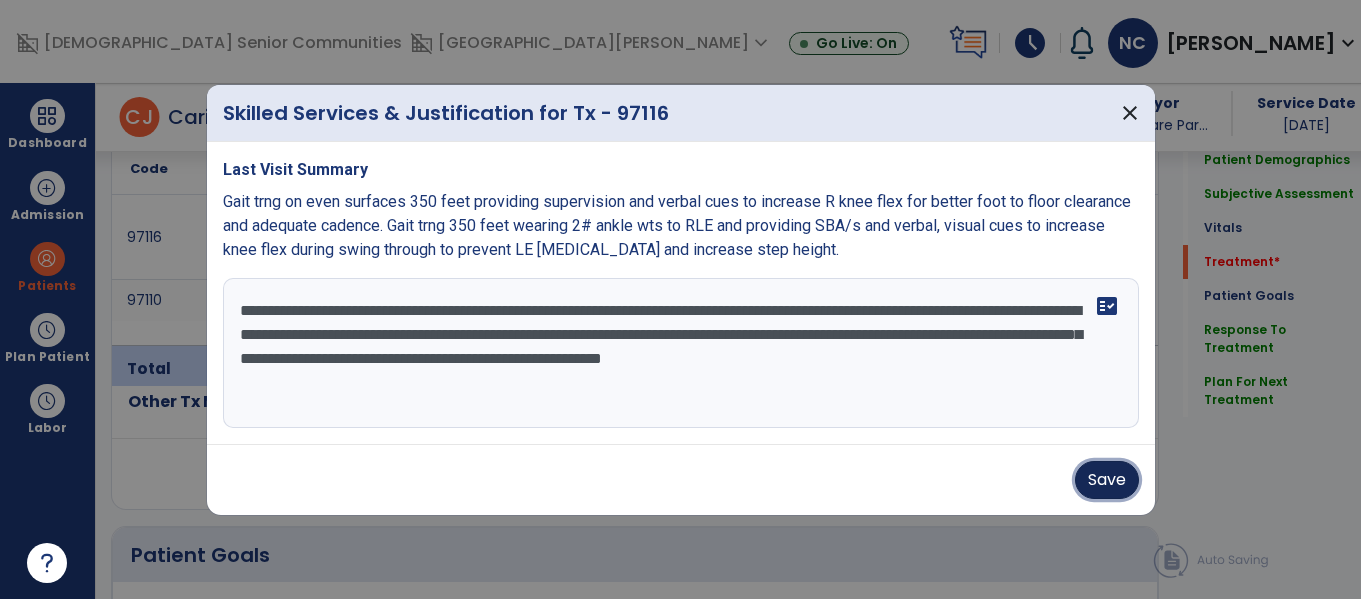 click on "Save" at bounding box center (1107, 480) 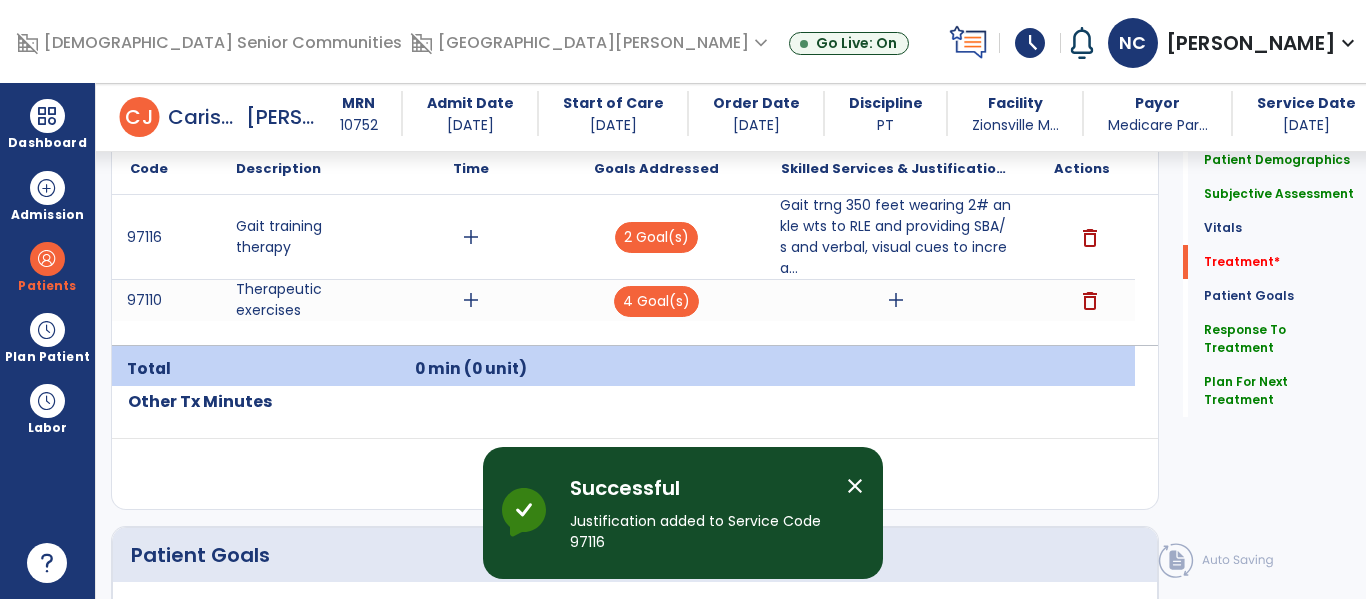 click on "add" at bounding box center (896, 300) 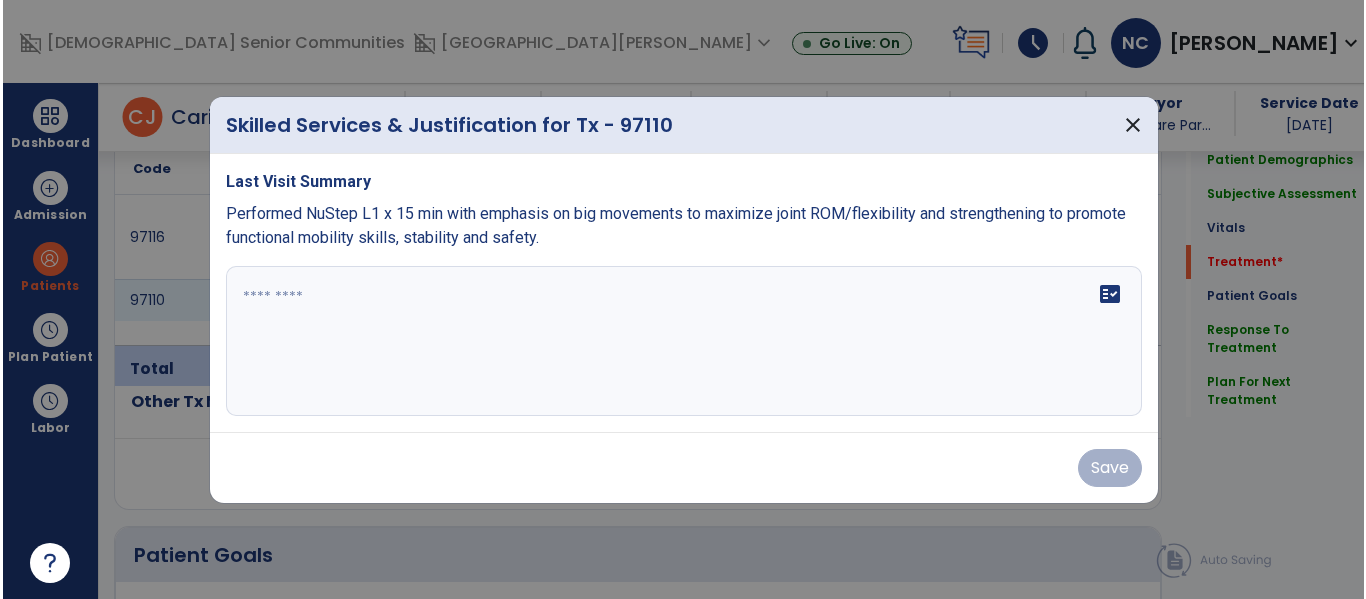 scroll, scrollTop: 1271, scrollLeft: 0, axis: vertical 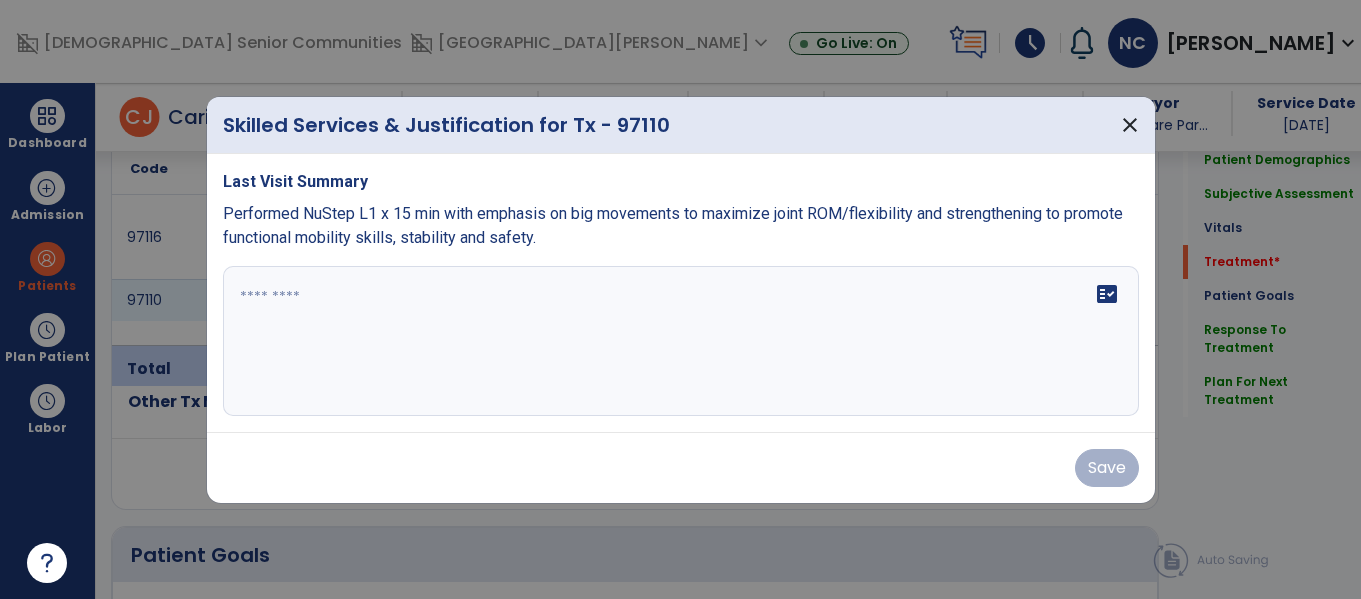 click at bounding box center (681, 341) 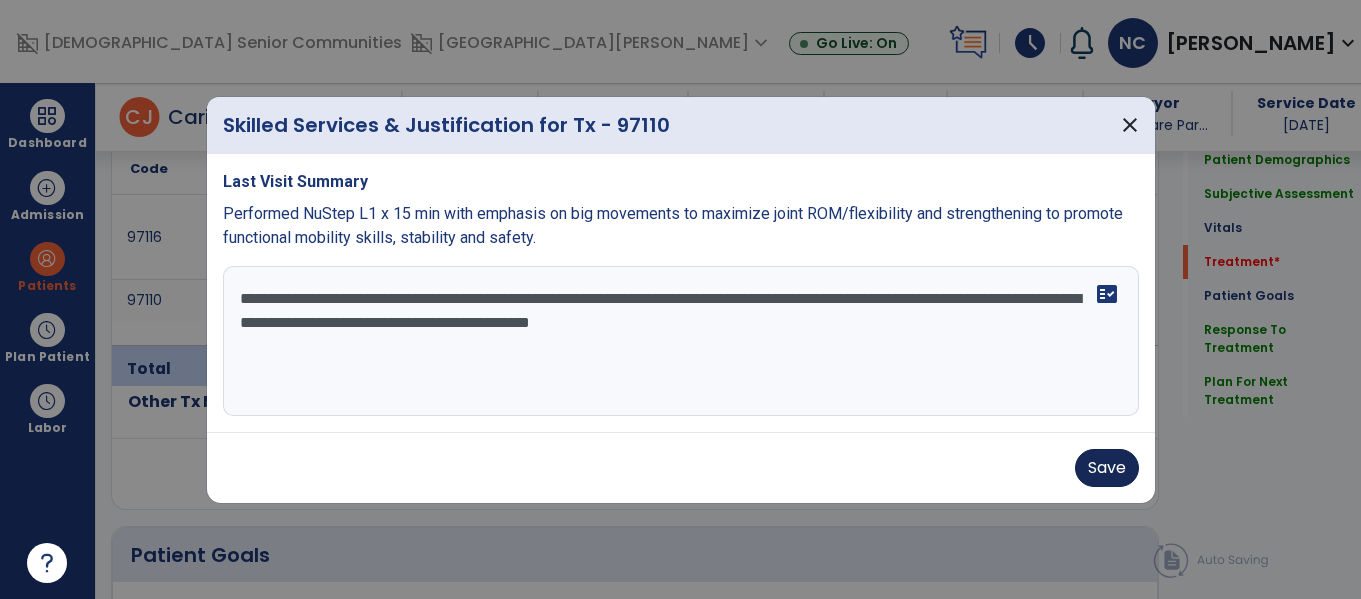 type on "**********" 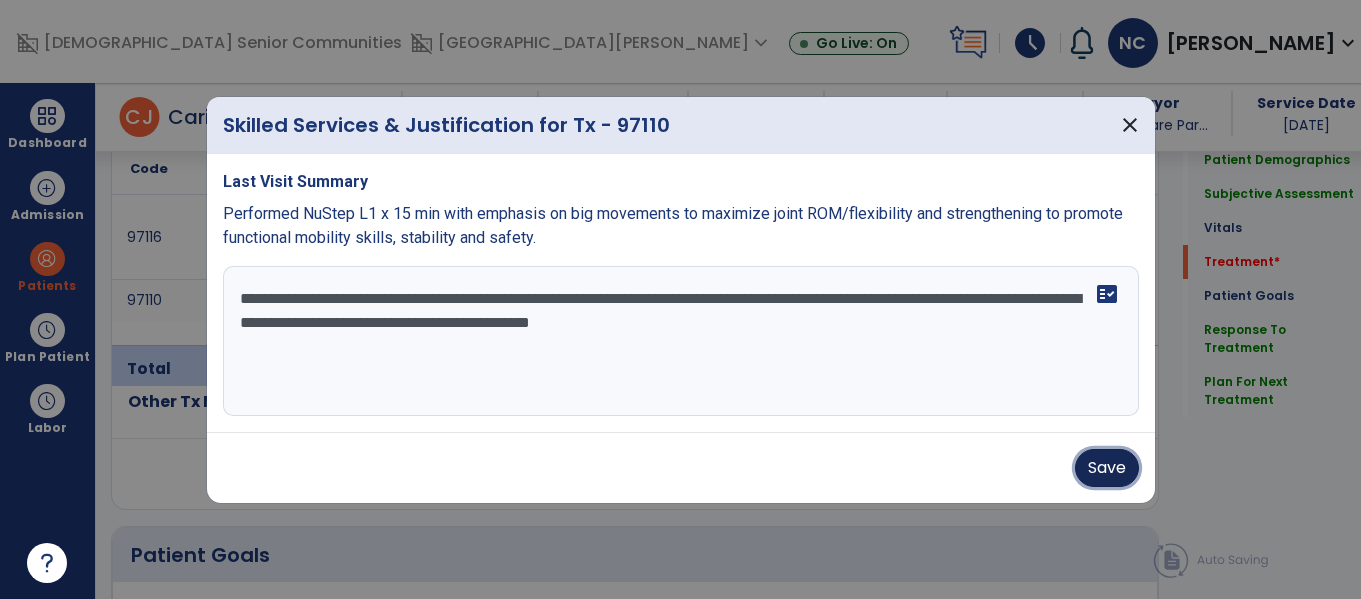 click on "Save" at bounding box center [1107, 468] 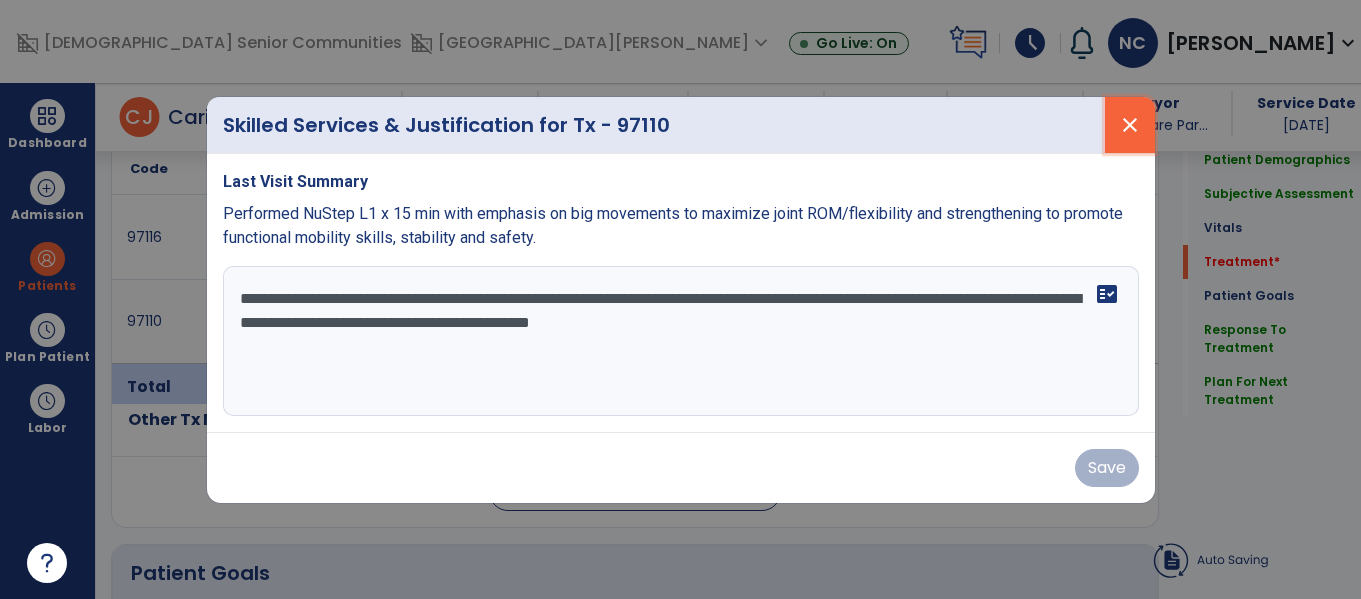 click on "close" at bounding box center [1130, 125] 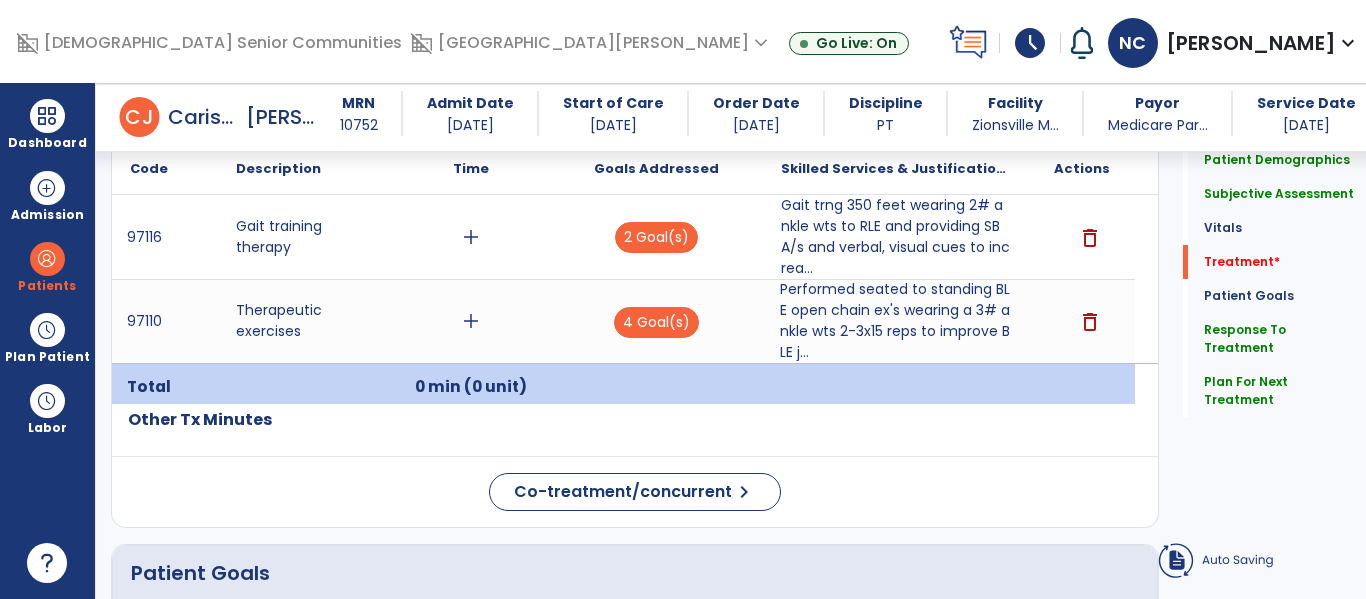 click on "add" at bounding box center [471, 237] 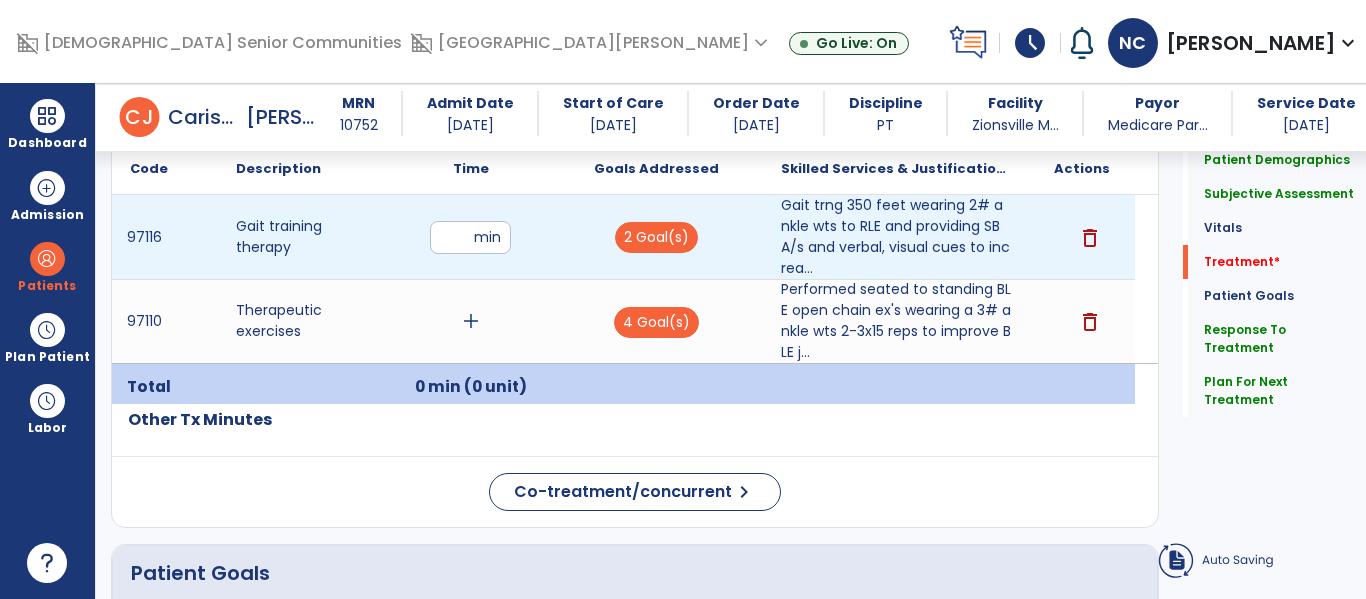type on "**" 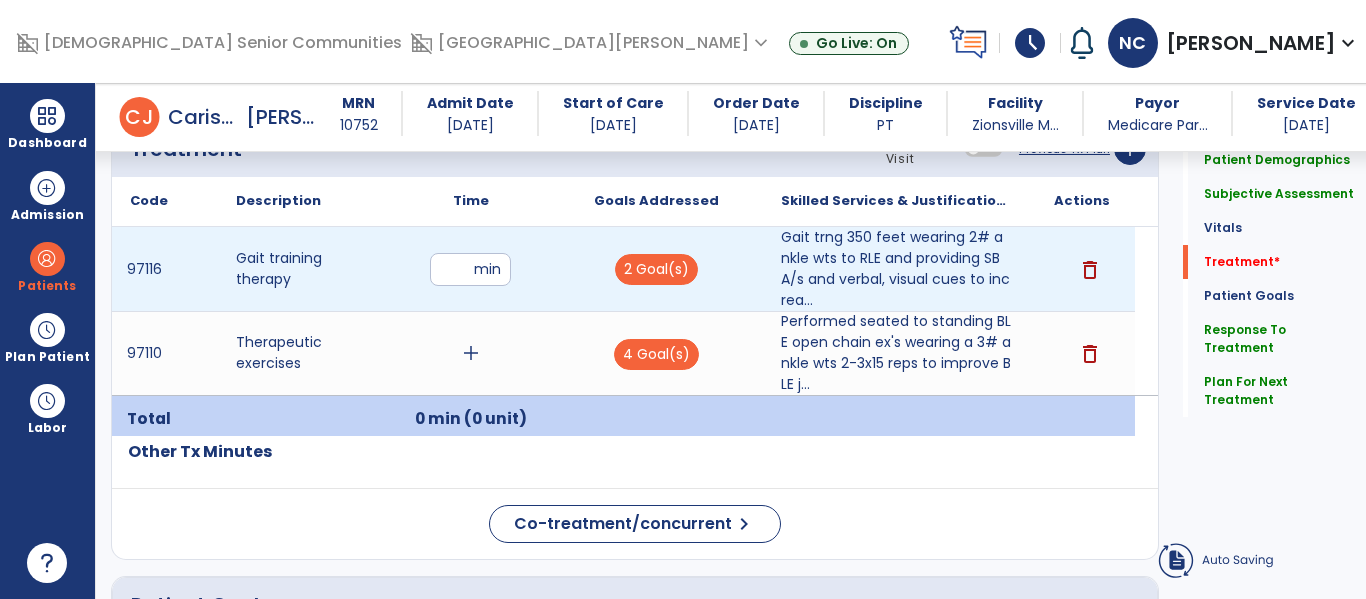 scroll, scrollTop: 1237, scrollLeft: 0, axis: vertical 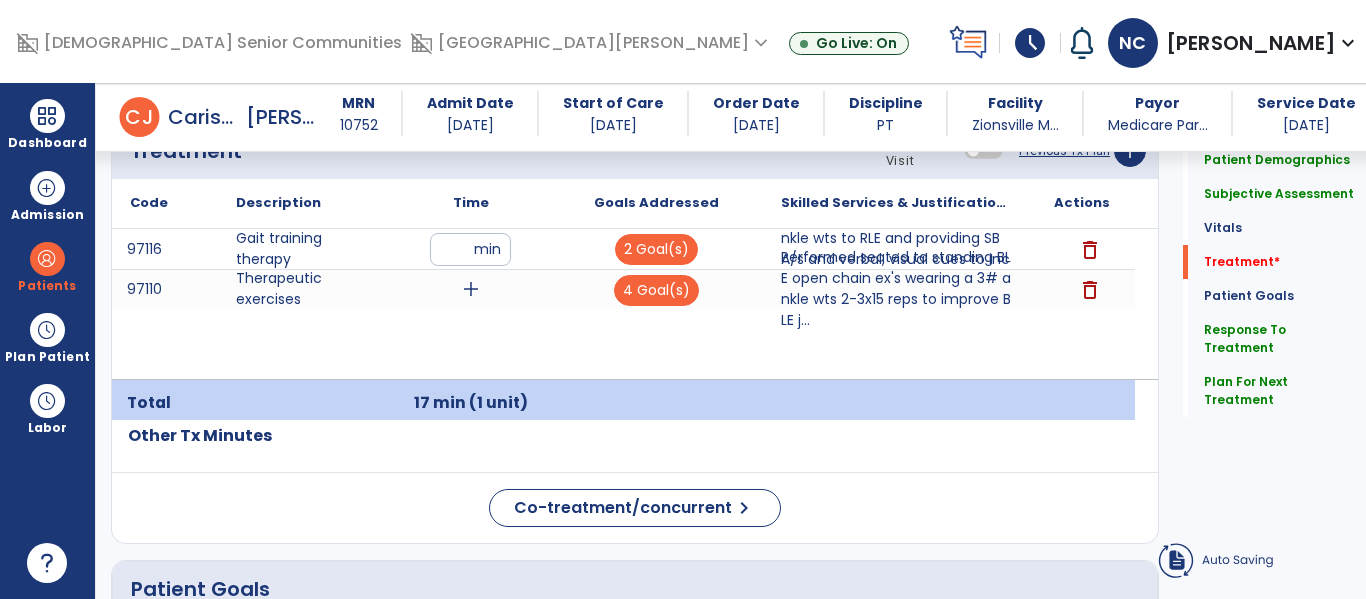 click on "97116  Gait training therapy  ** min  2 Goal(s)  Gait trng 350 feet wearing 2# ankle wts to RLE and providing SBA/s and verbal, visual cues to increa...  delete 97110  Therapeutic exercises  add  4 Goal(s)  Performed seated to standing BLE open chain ex's wearing a 3# ankle wts 2-3x15 reps to improve BLE j...   Performed seated to standing BLE open chain ex's wearing a 3# ankle wts 2-3x15 reps to improve BLE joint ROM/flexibility, balance, endurance and strength for functional skills improvement.  delete" at bounding box center [623, 304] 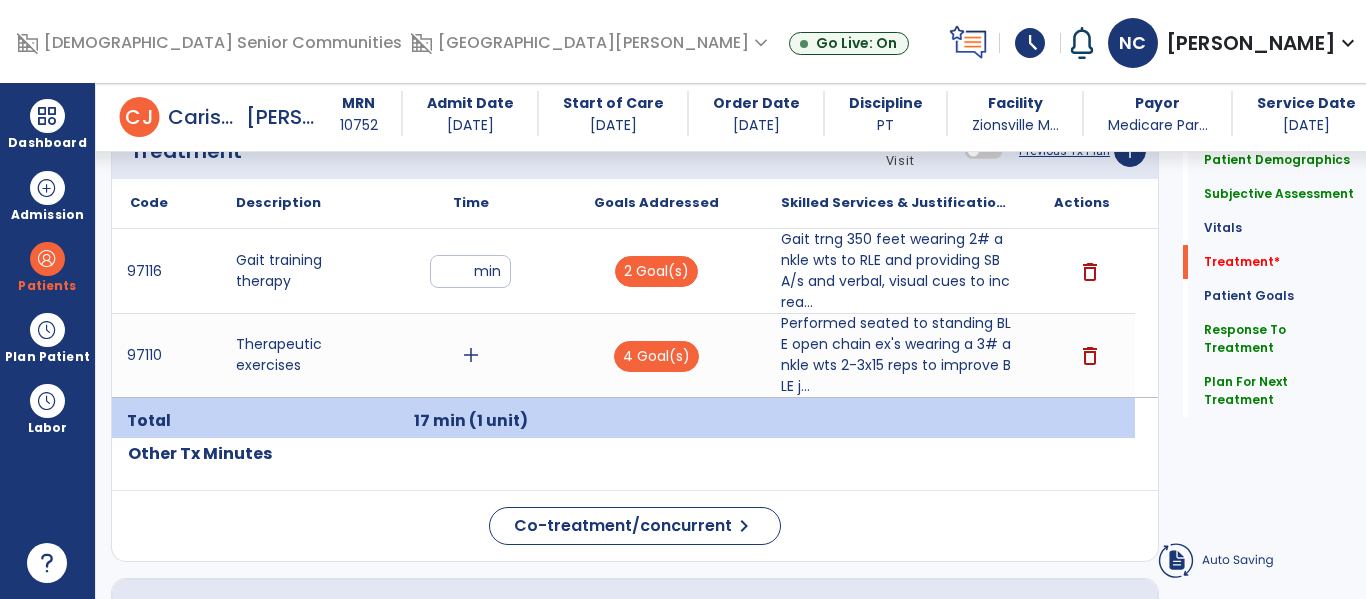 click on "add" at bounding box center [470, 355] 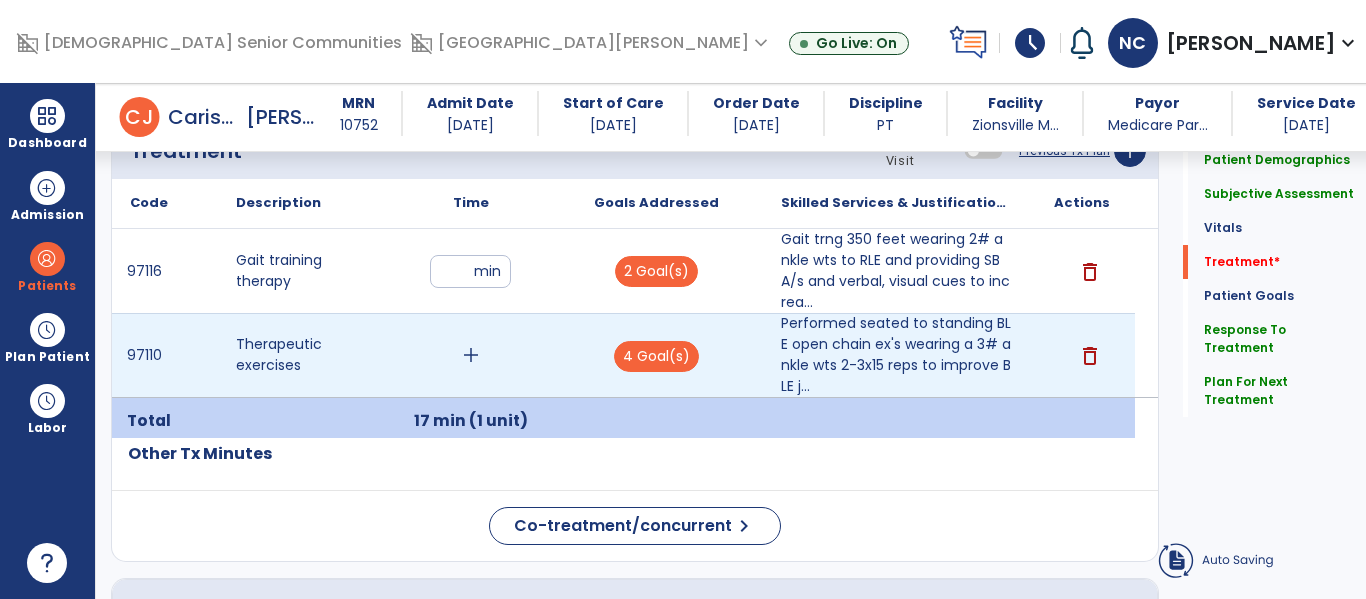 click on "add" at bounding box center (471, 355) 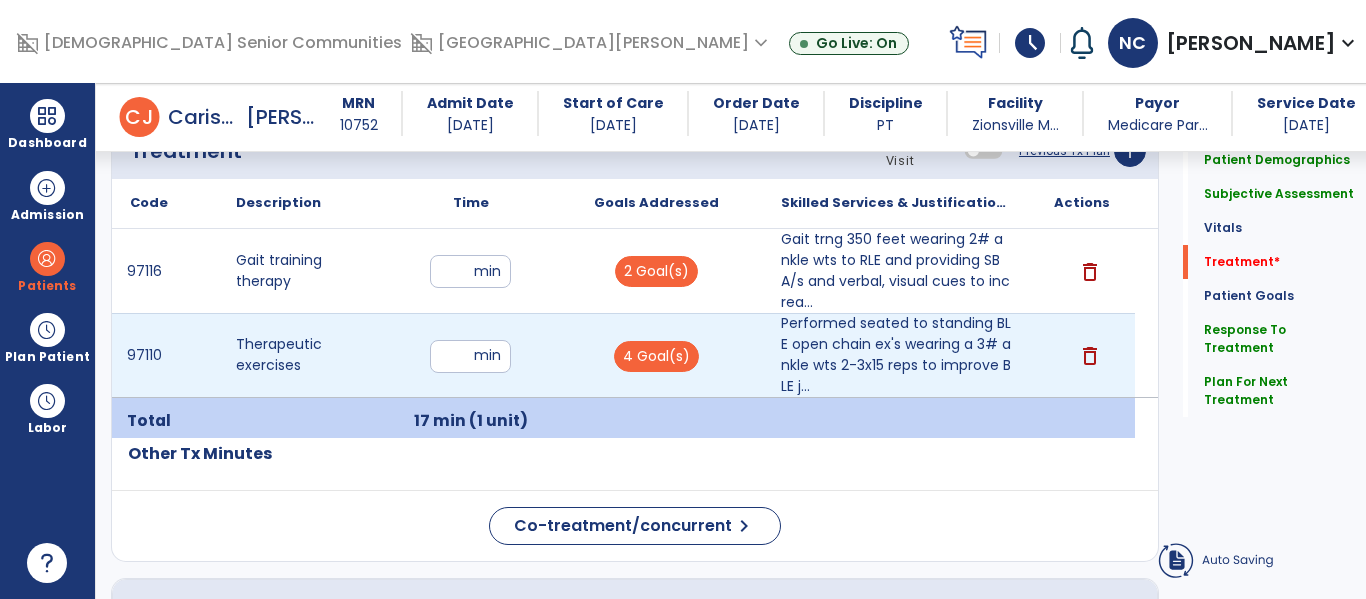 type on "**" 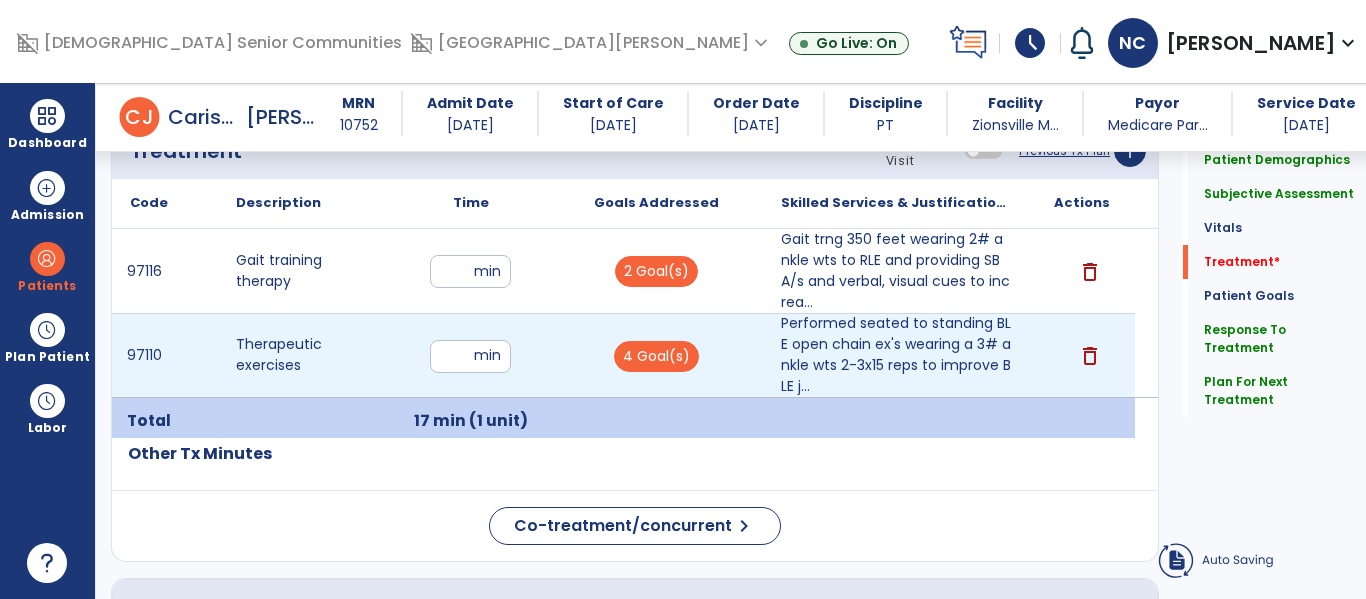 click on "Code
Description
Time" 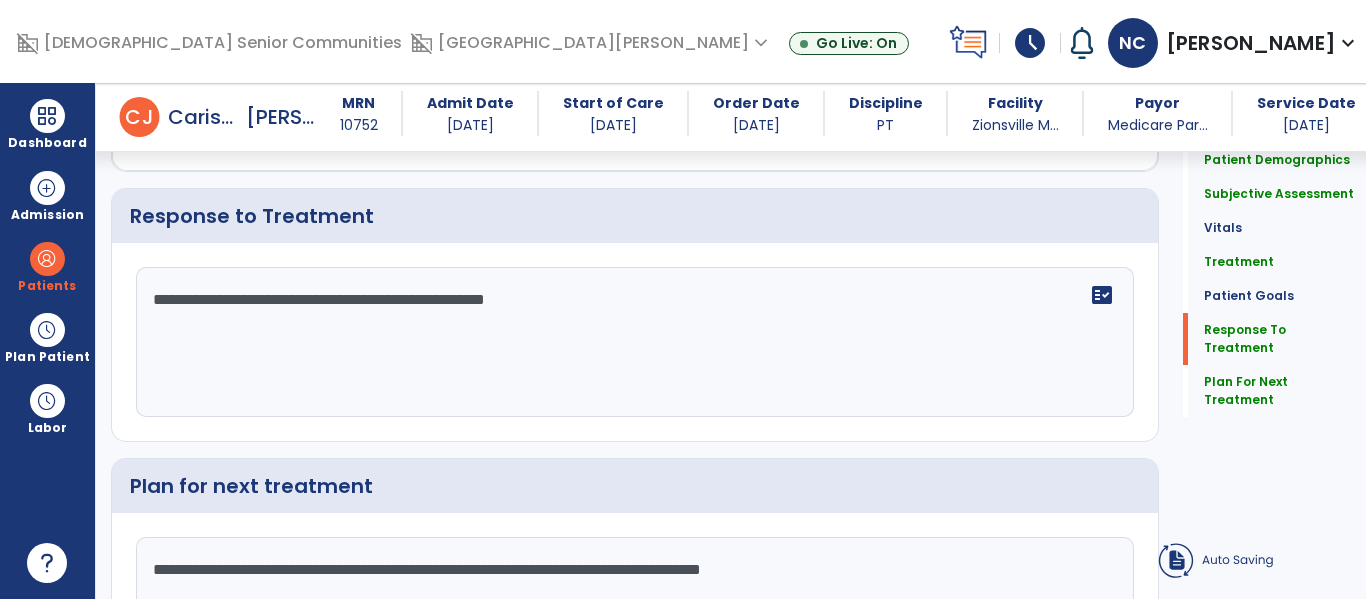 scroll, scrollTop: 3351, scrollLeft: 0, axis: vertical 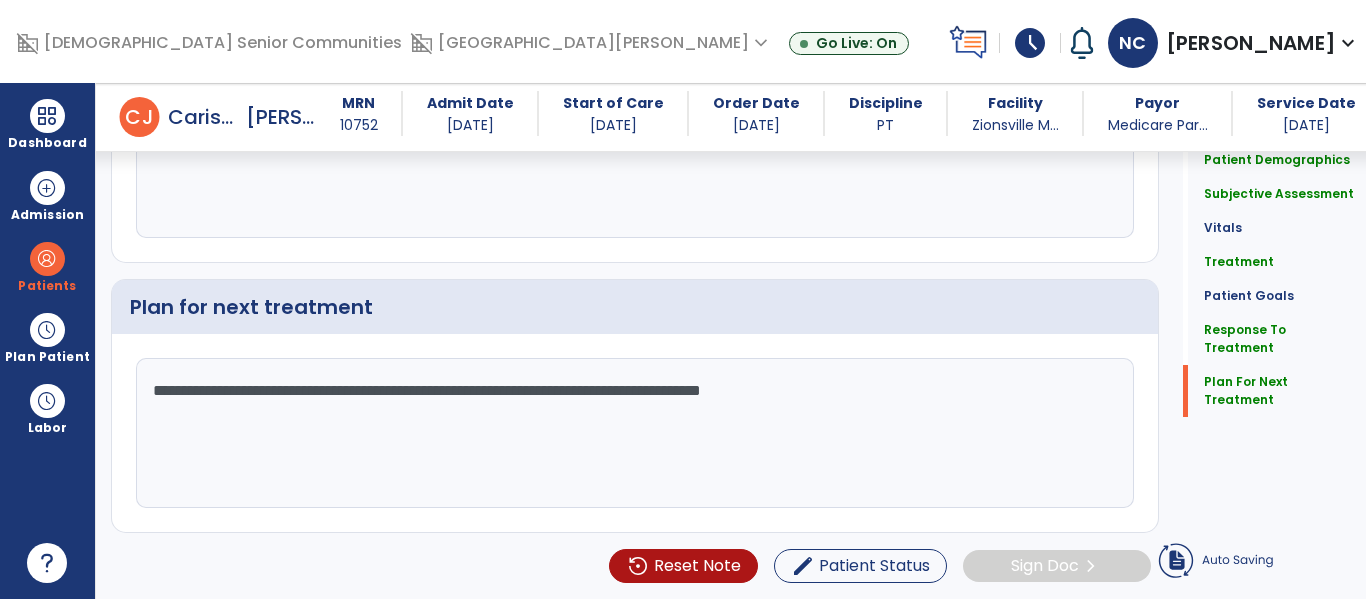 click on "**********" 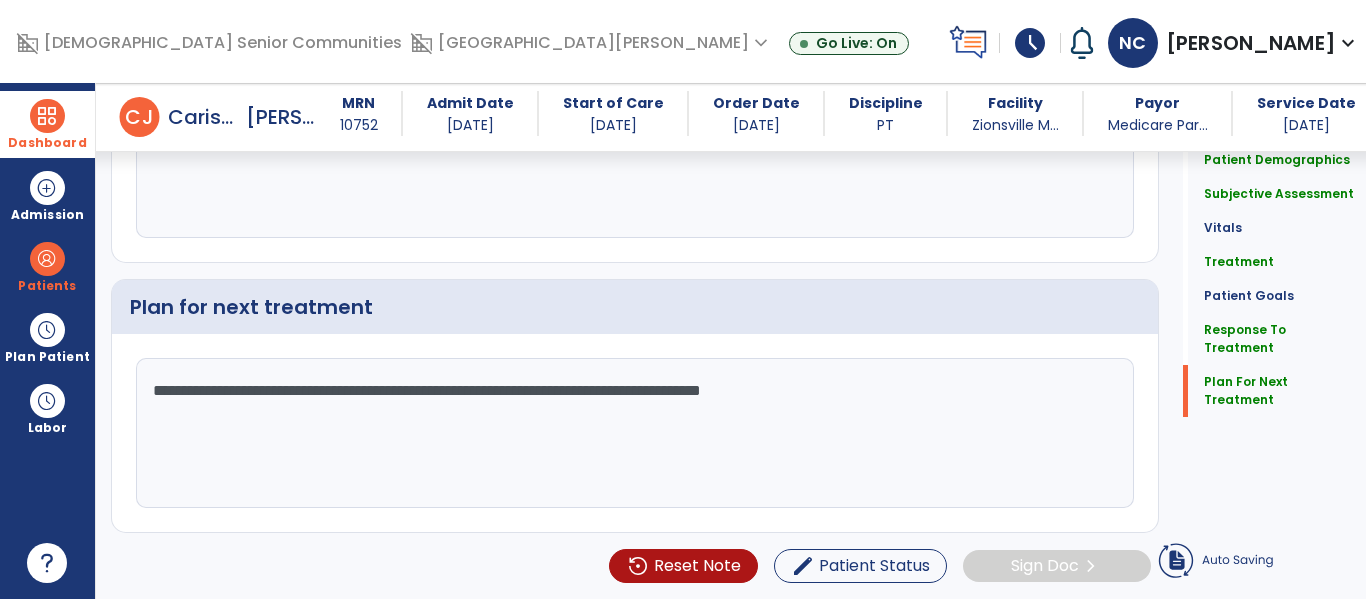 click at bounding box center (47, 116) 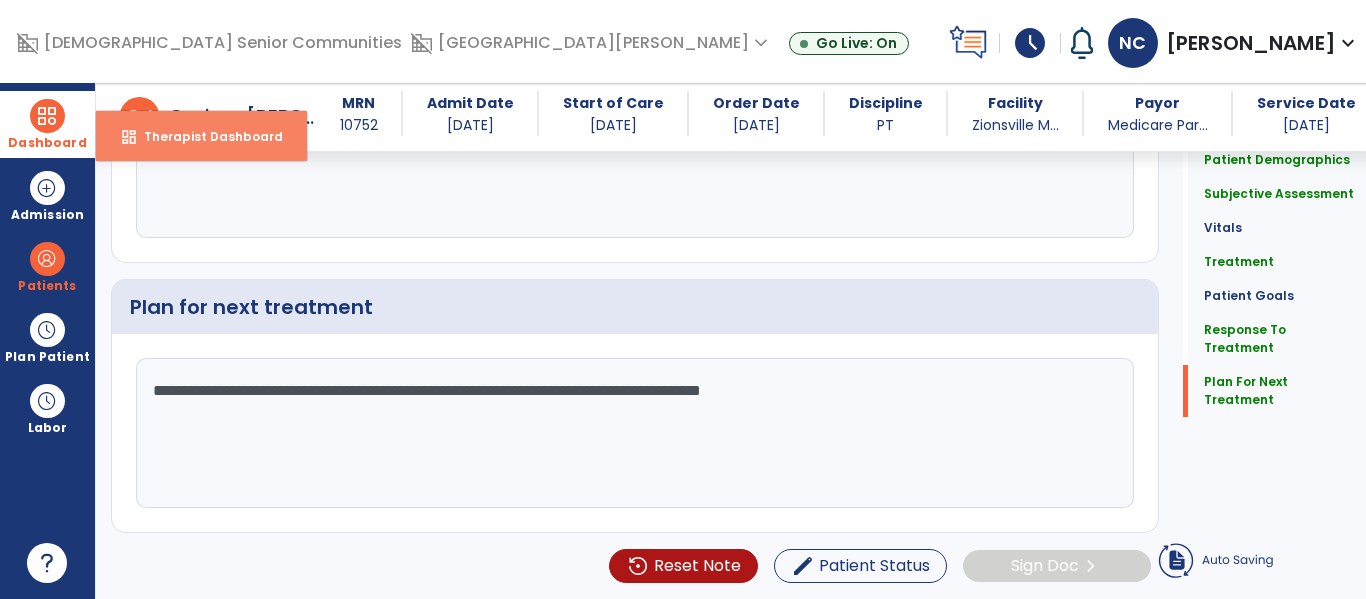 click on "dashboard  Therapist Dashboard" at bounding box center (201, 136) 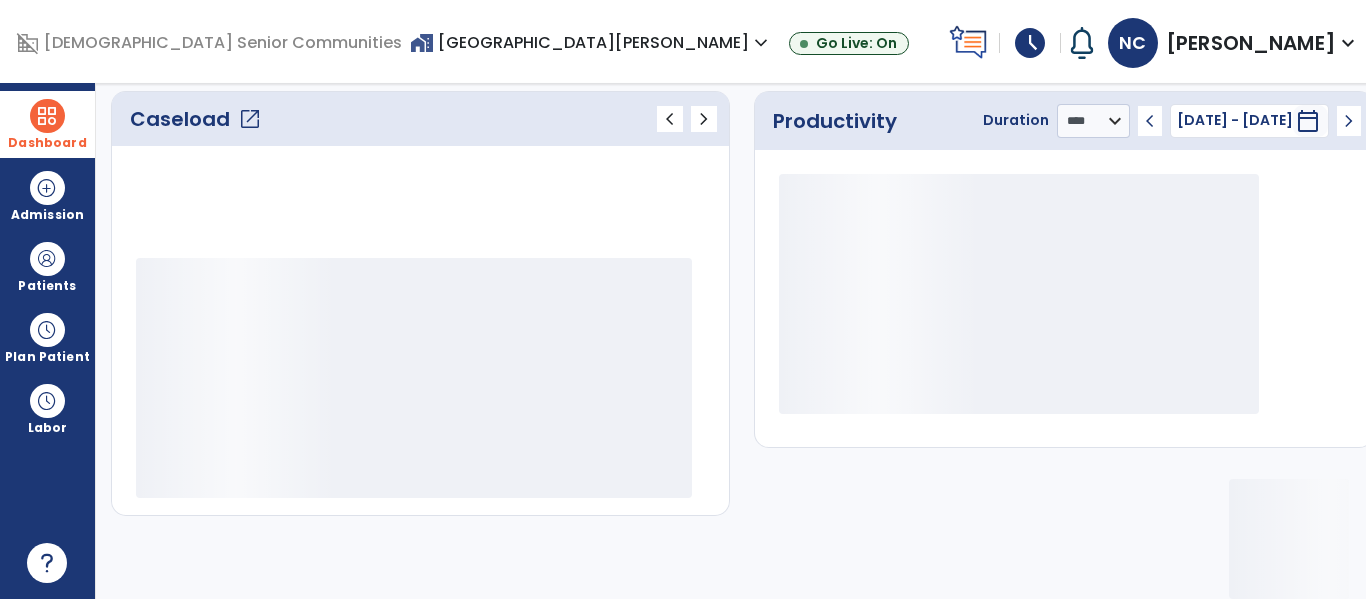 scroll, scrollTop: 211, scrollLeft: 0, axis: vertical 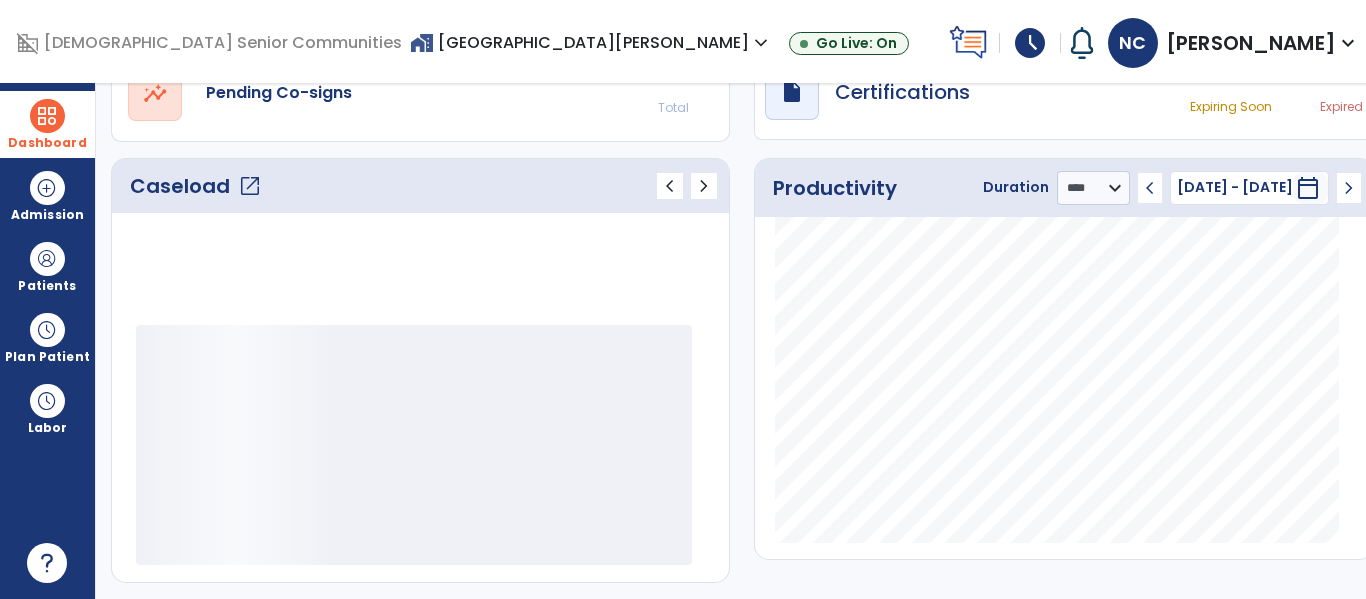 click on "open_in_new" 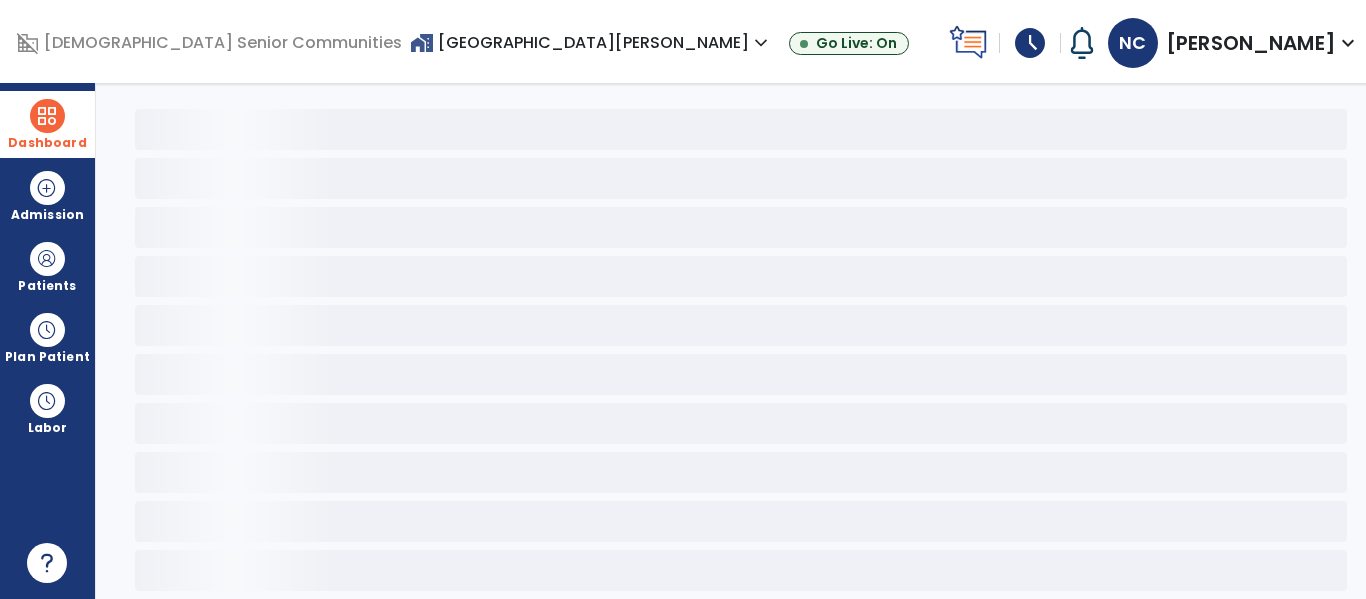 click at bounding box center (47, 116) 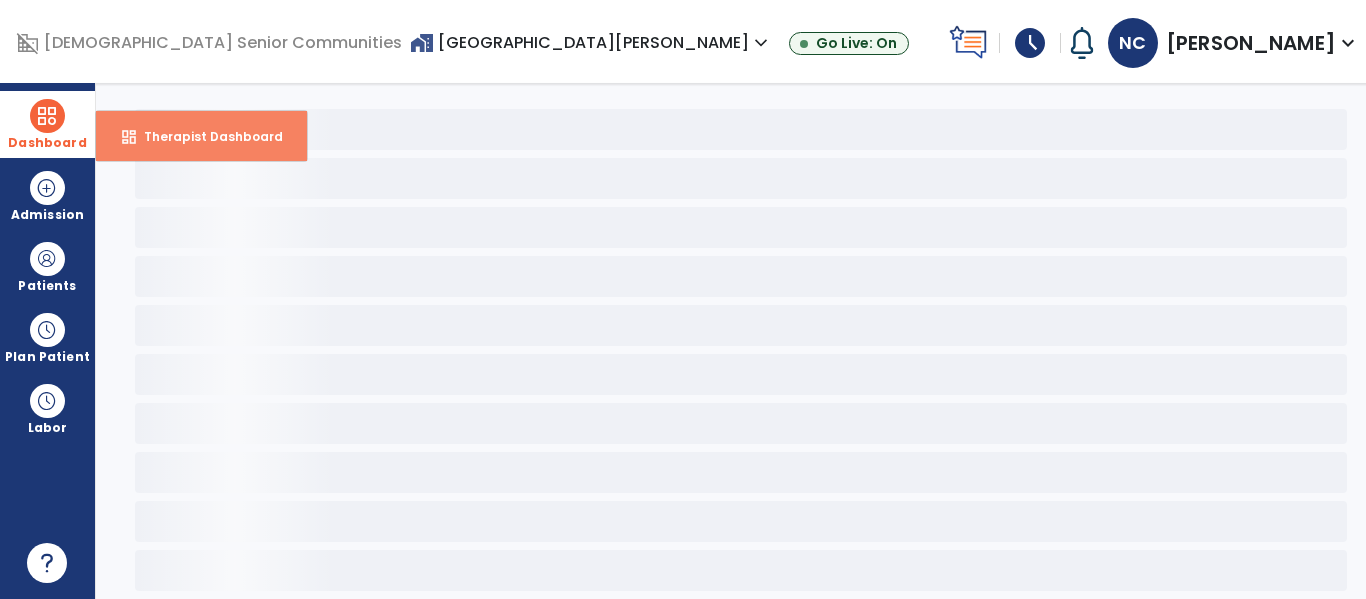 click on "dashboard  Therapist Dashboard" at bounding box center (201, 136) 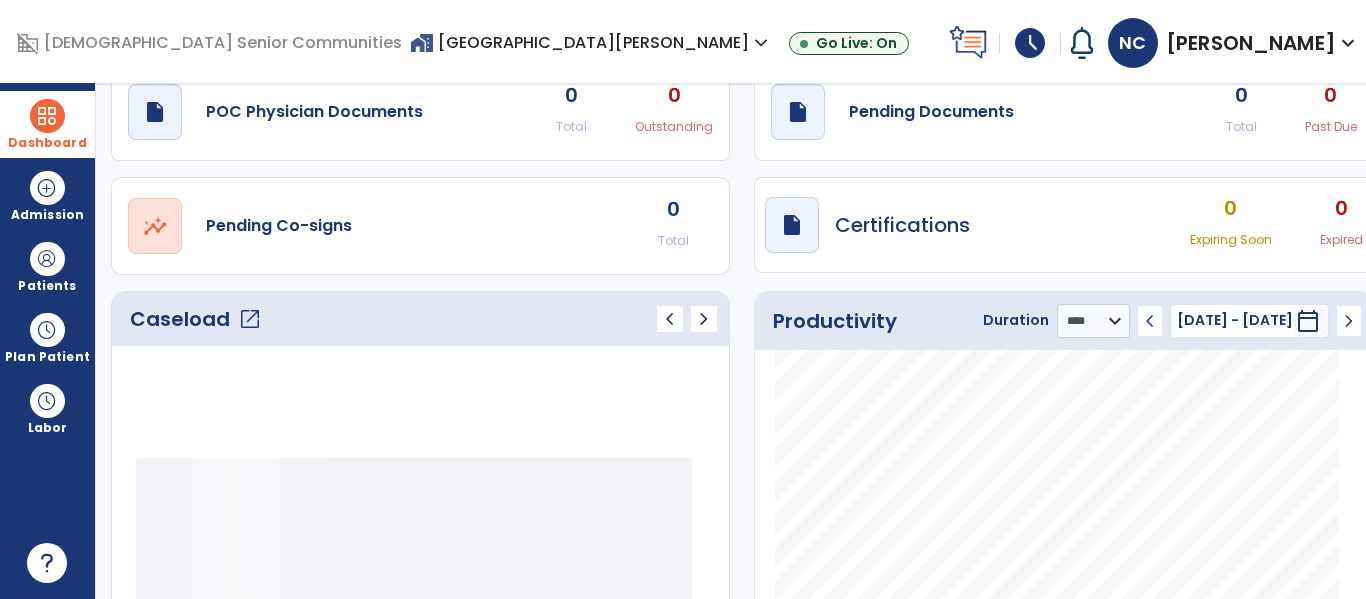 click on "open_in_new" 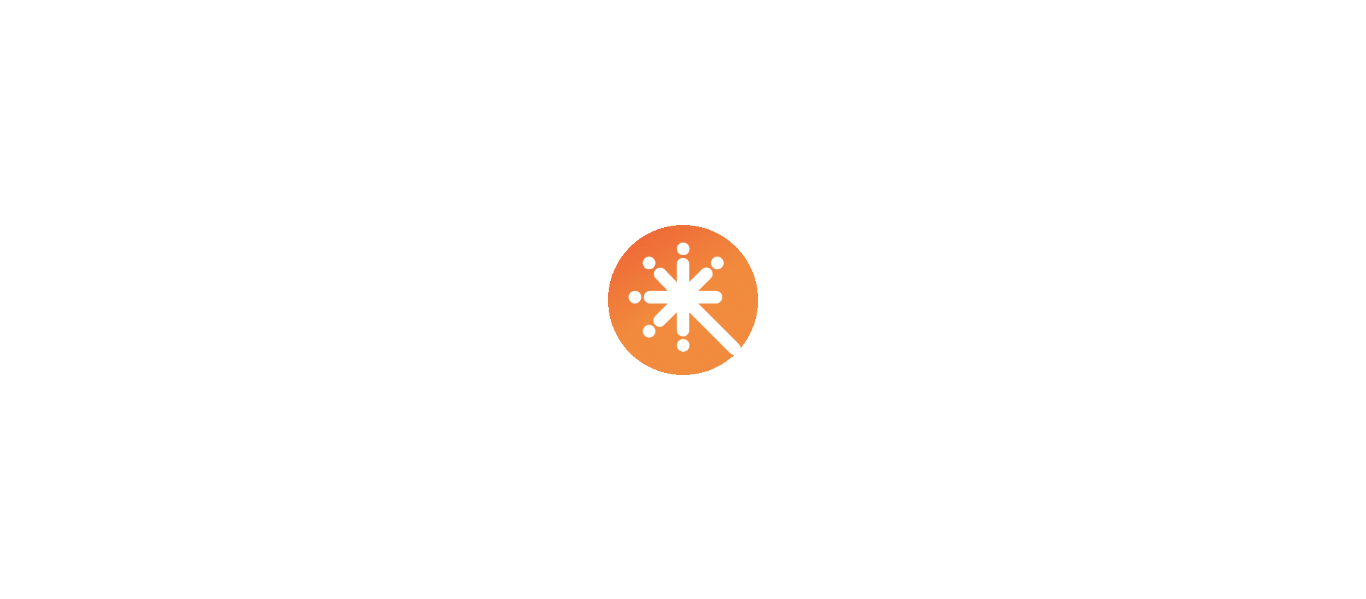scroll, scrollTop: 0, scrollLeft: 0, axis: both 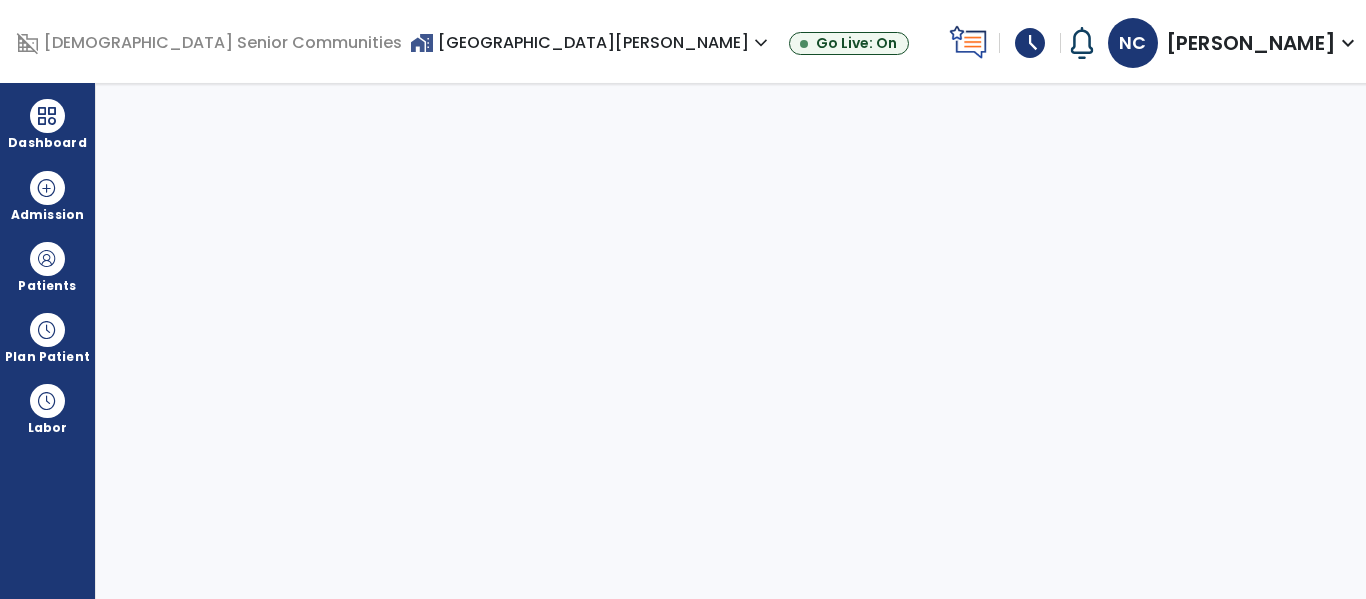 select on "****" 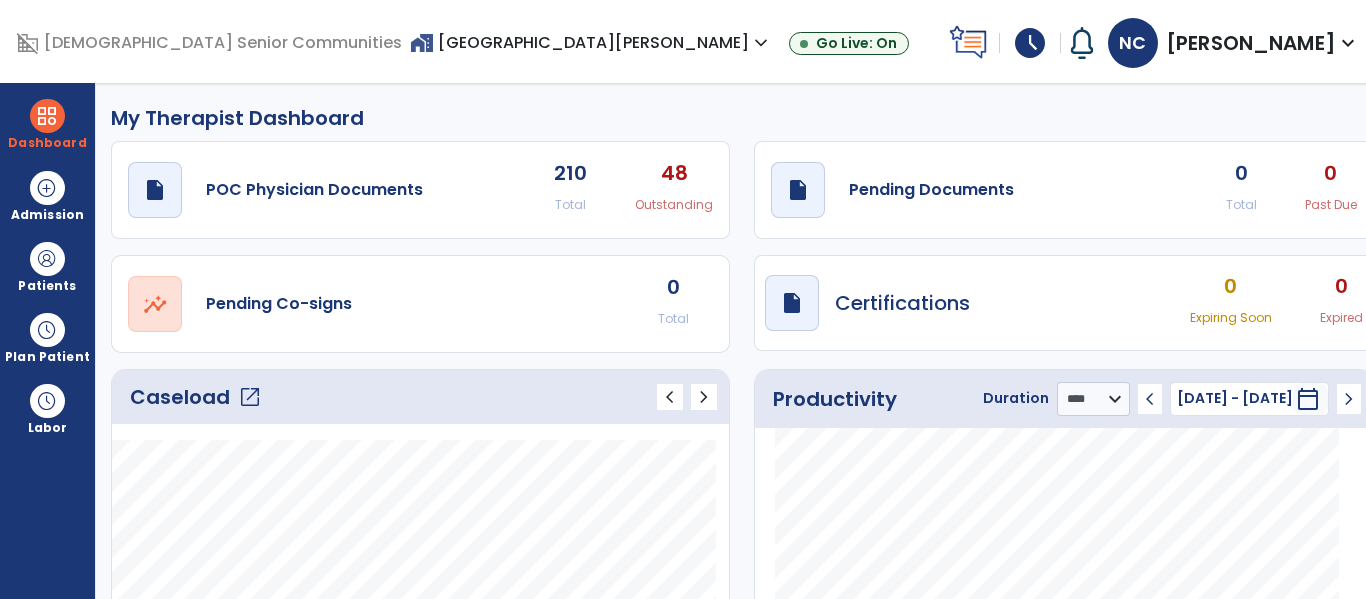 click on "open_in_new" 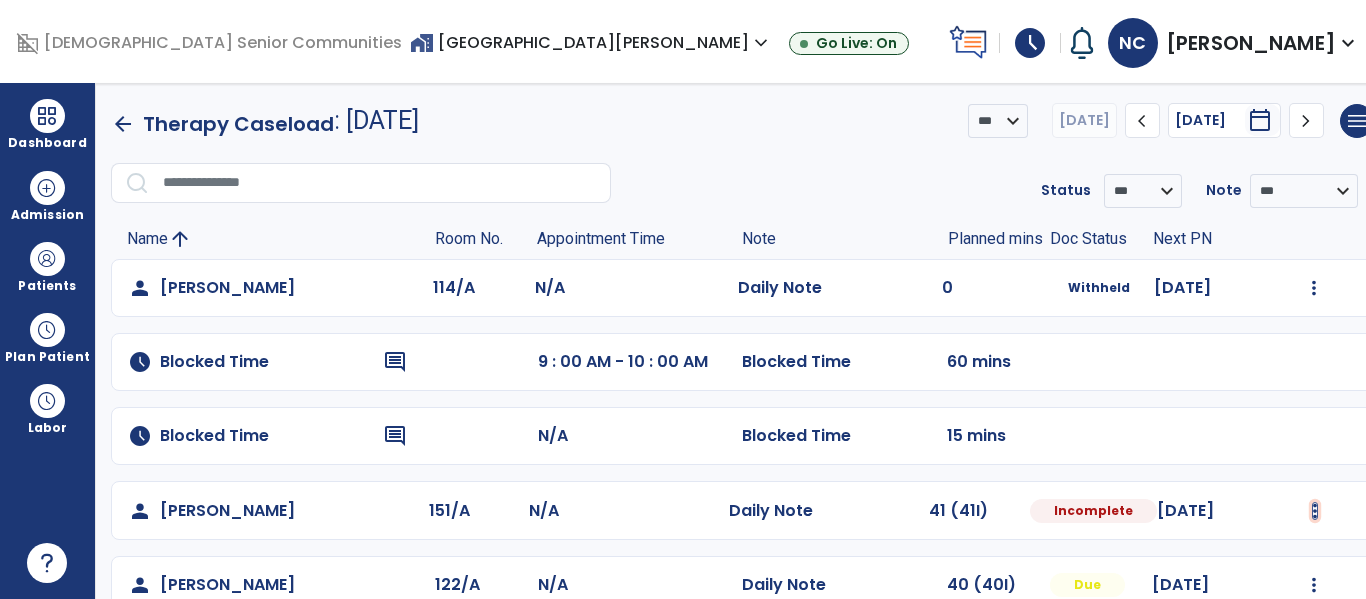 click at bounding box center [1314, 288] 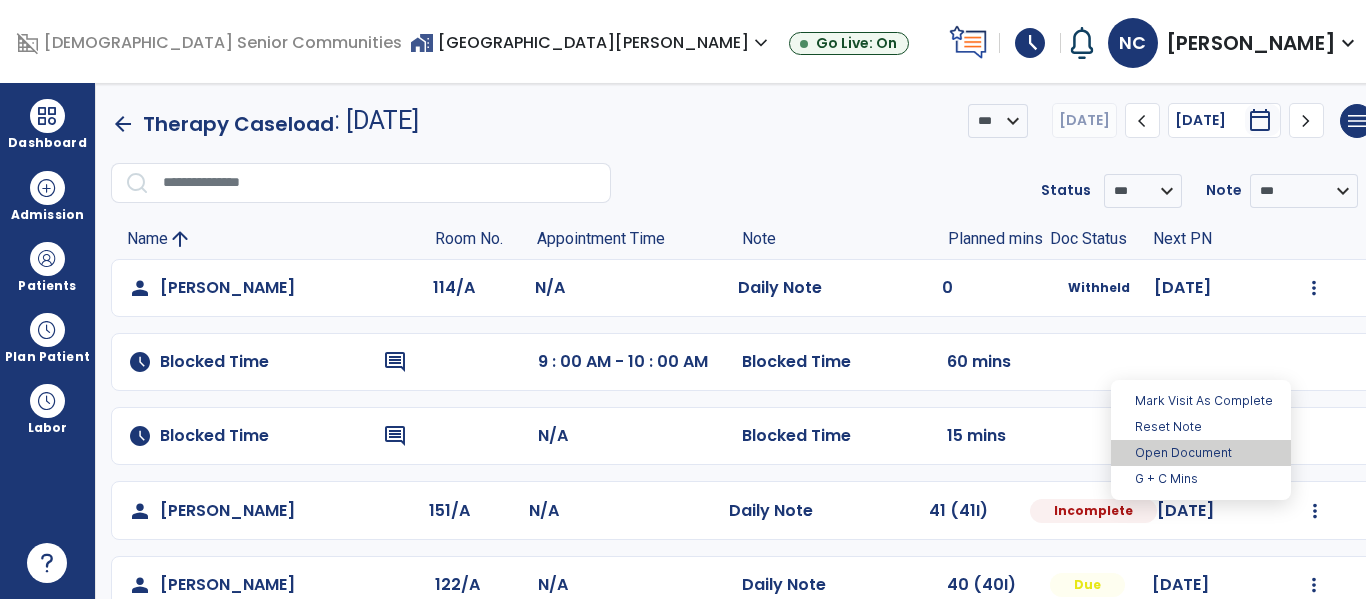 click on "Open Document" at bounding box center (1201, 453) 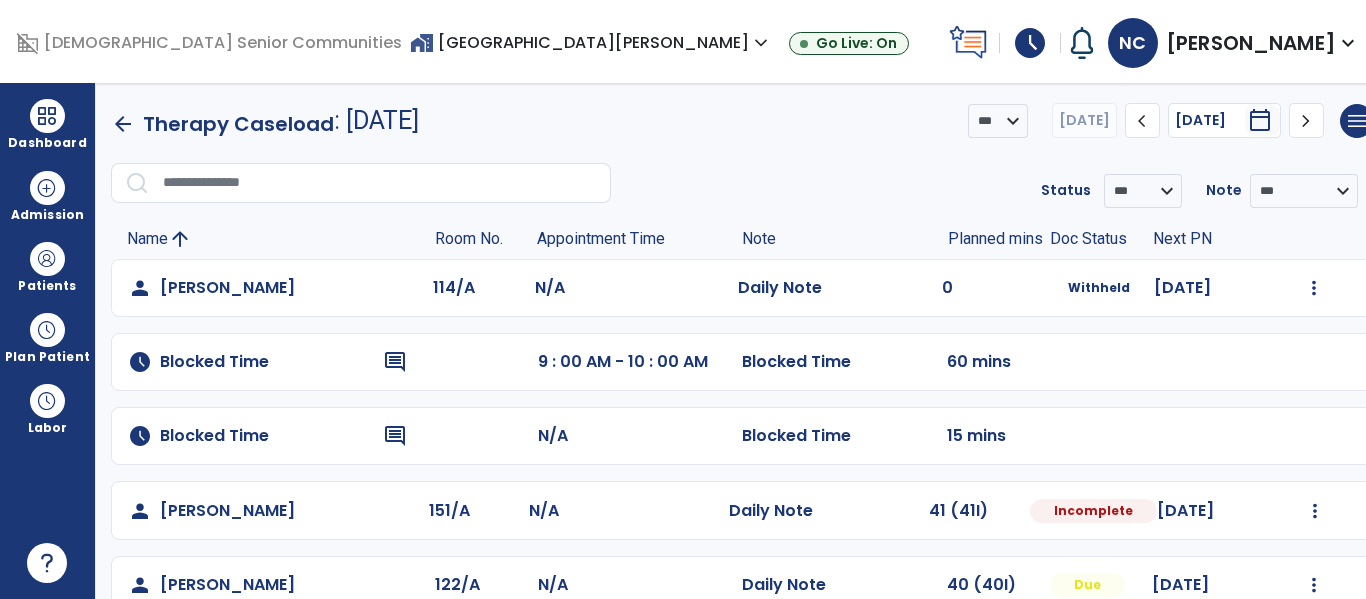 select on "*" 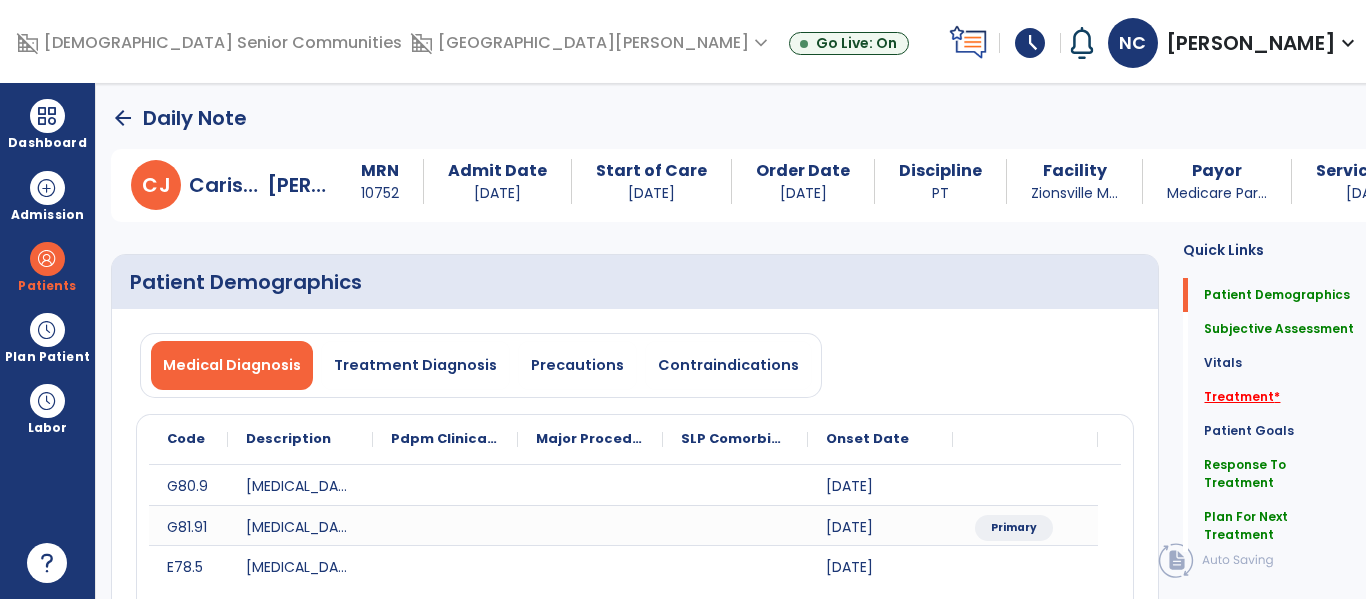 click on "Treatment   *" 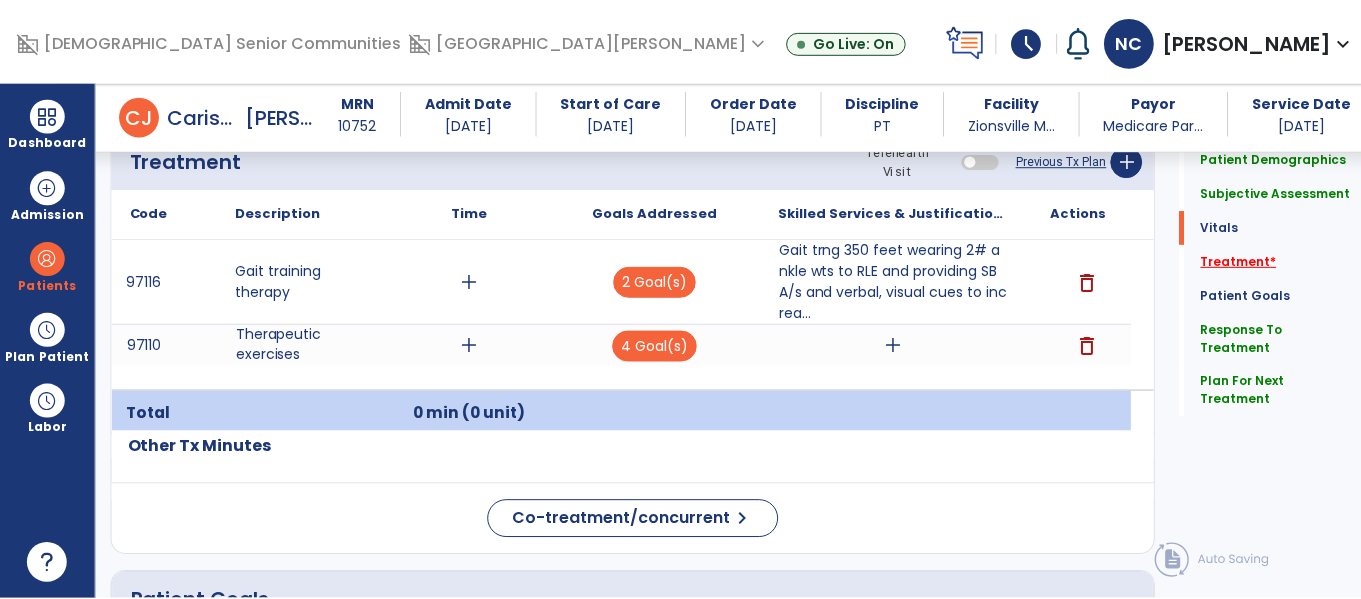 scroll, scrollTop: 1248, scrollLeft: 0, axis: vertical 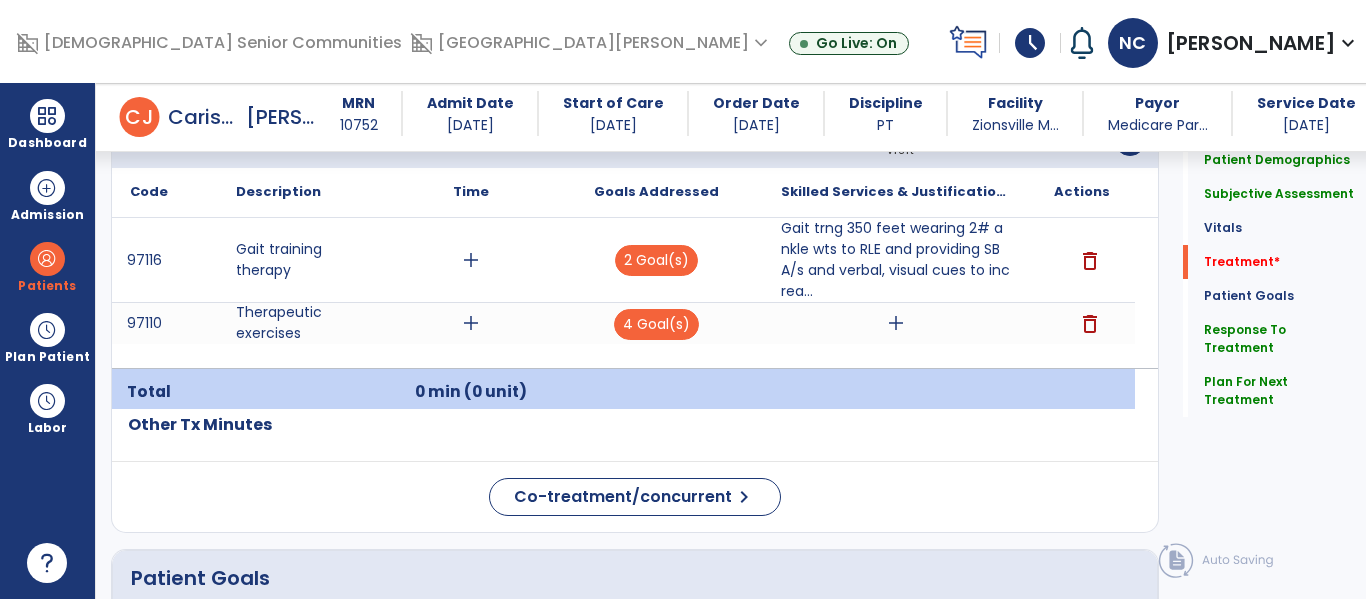 click on "add" at bounding box center (896, 323) 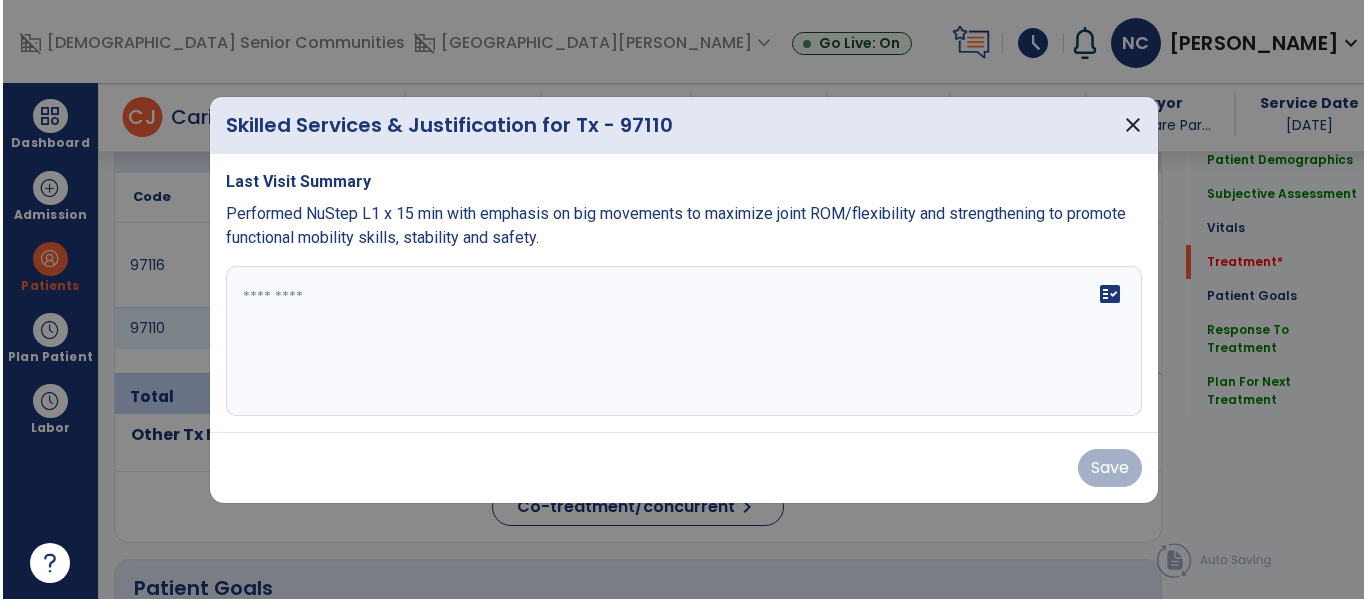 scroll, scrollTop: 1248, scrollLeft: 0, axis: vertical 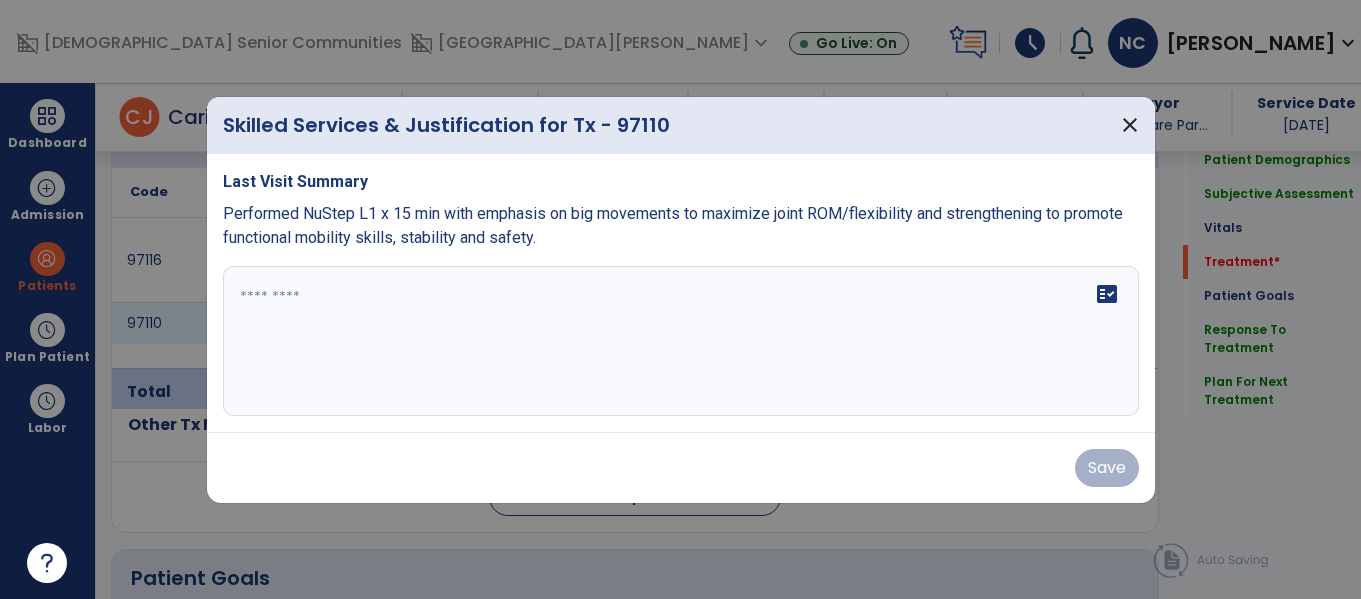 click on "fact_check" at bounding box center [681, 341] 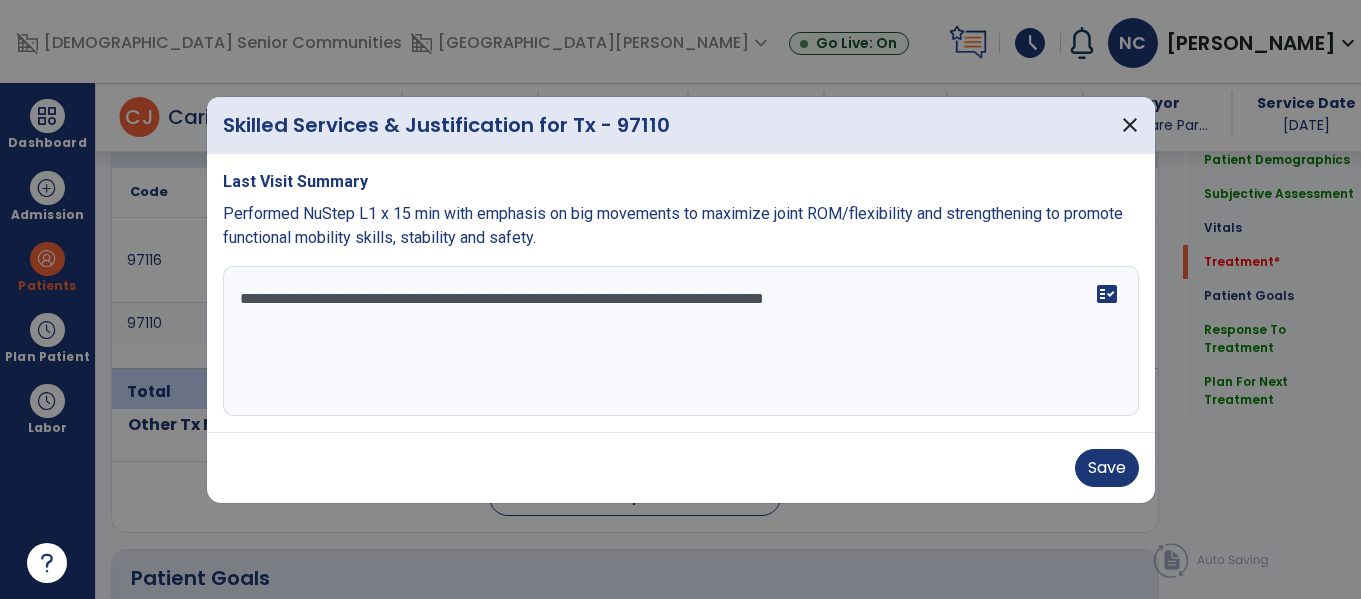 click at bounding box center [680, 299] 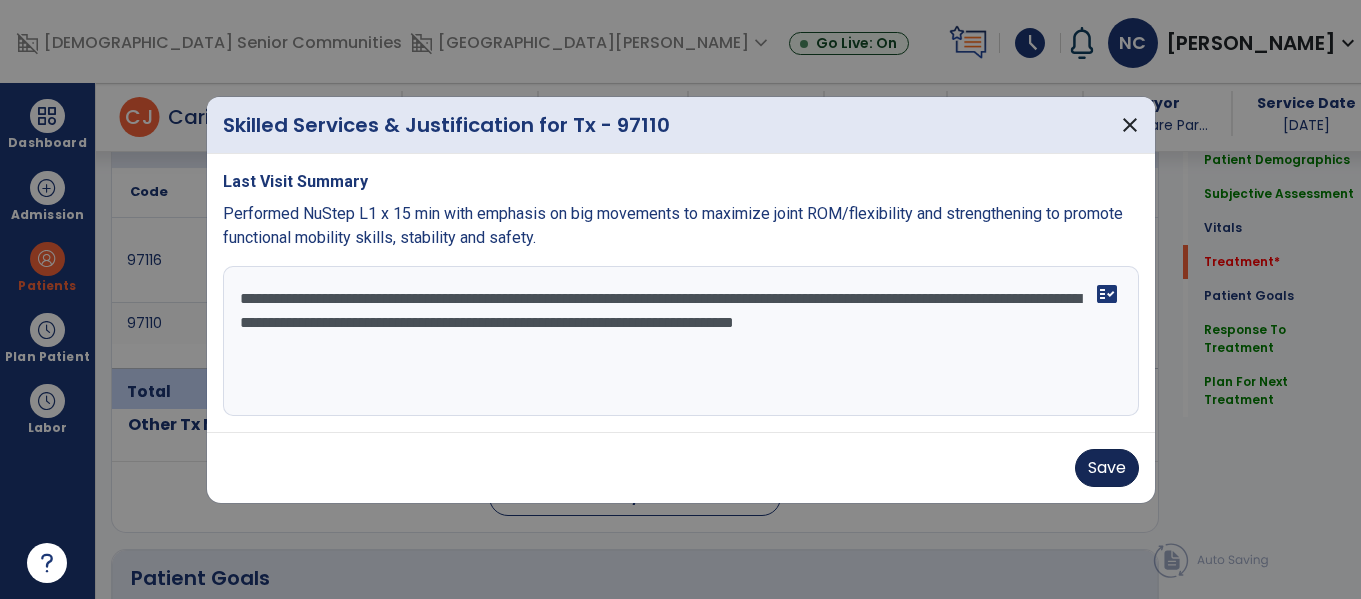 type on "**********" 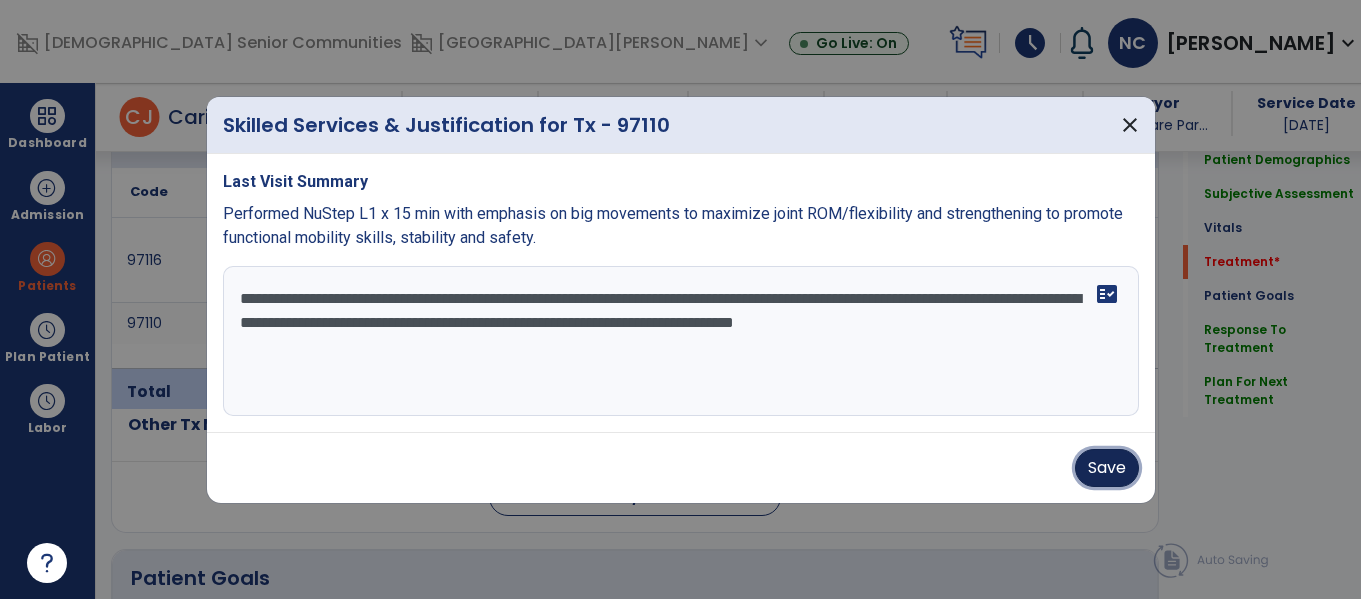 click on "Save" at bounding box center [1107, 468] 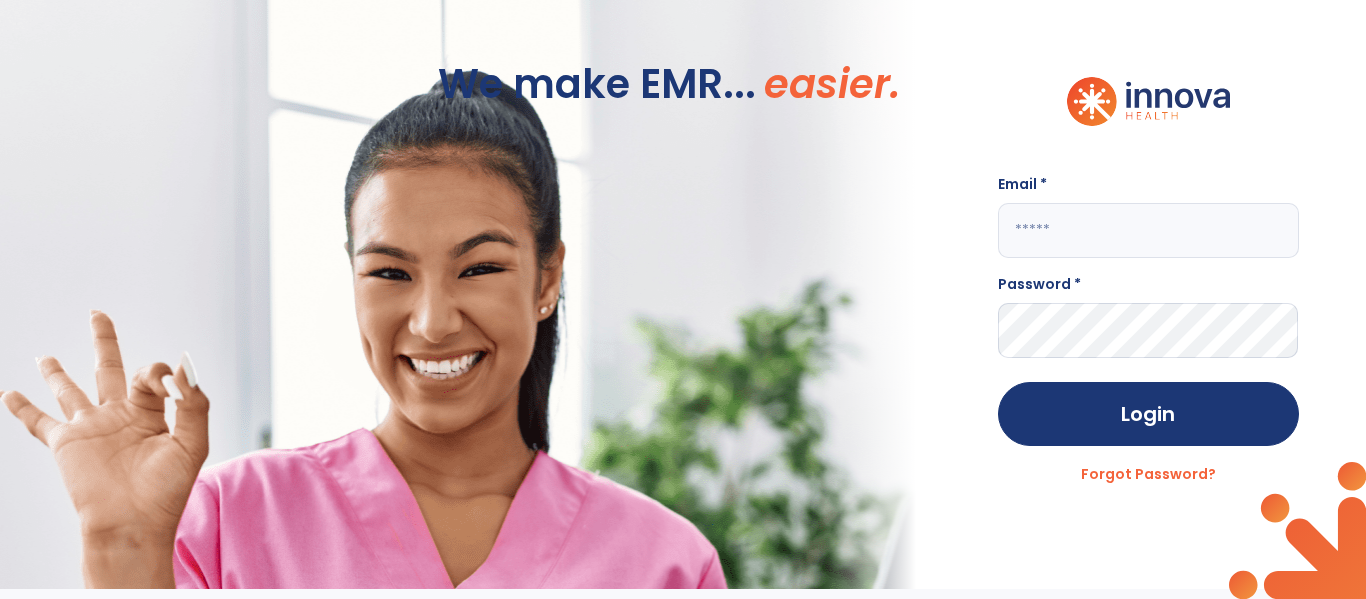scroll, scrollTop: 0, scrollLeft: 0, axis: both 